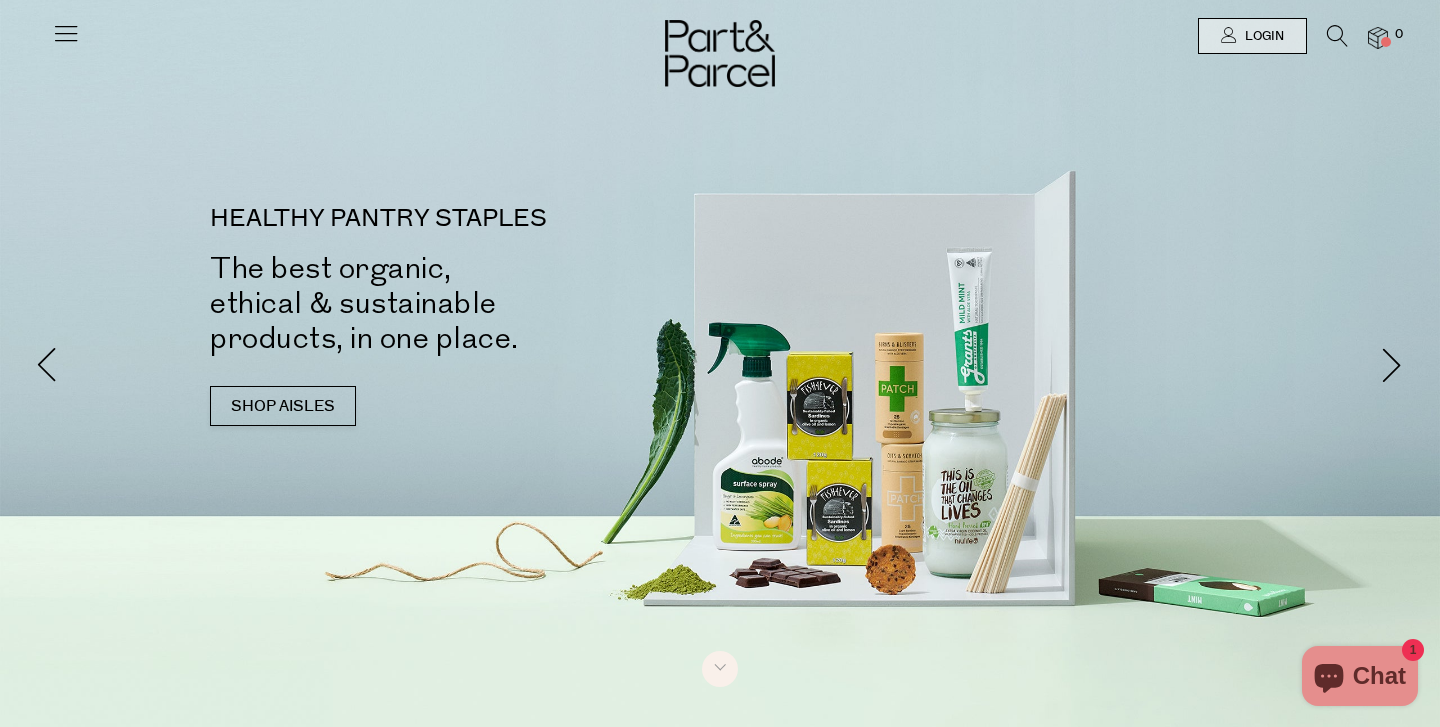 scroll, scrollTop: 0, scrollLeft: 0, axis: both 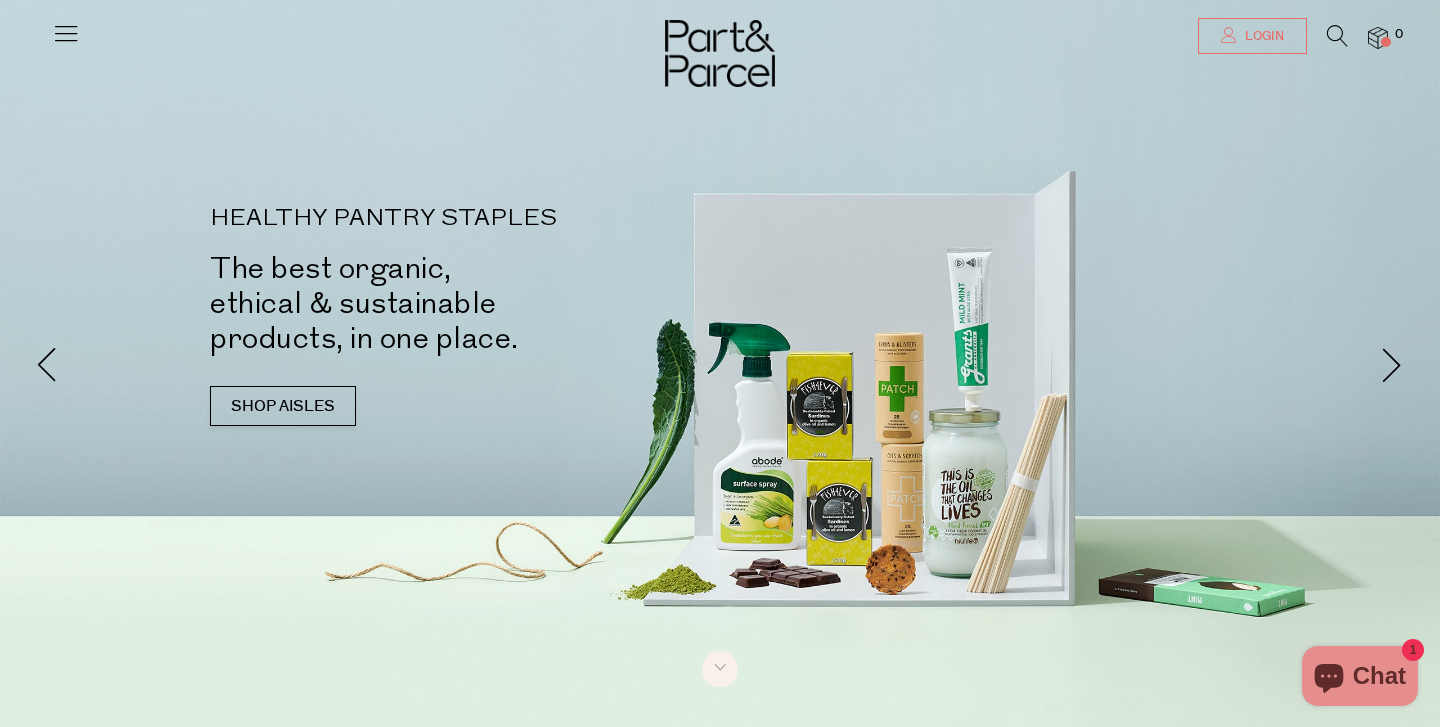 click on "Login" at bounding box center (1262, 36) 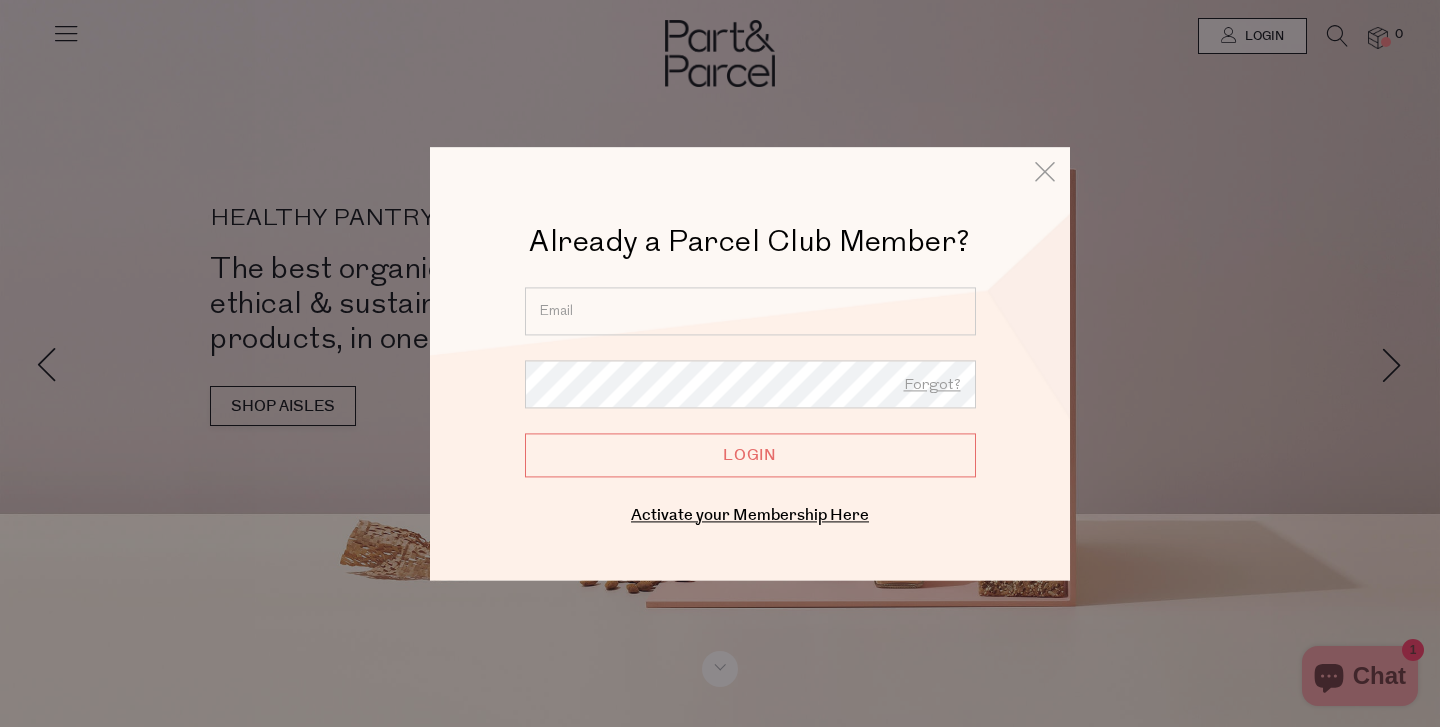 type on "millabasman@gmail.com" 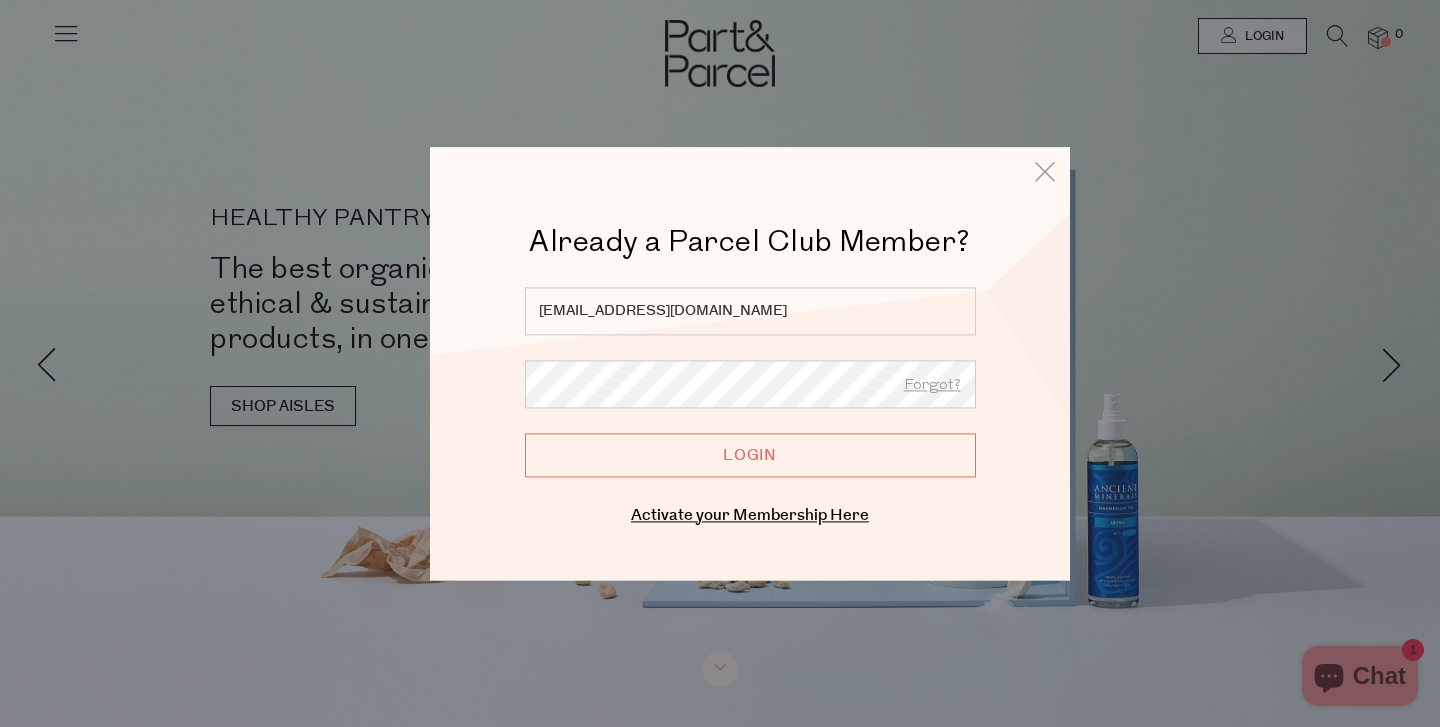click on "Login" at bounding box center (750, 455) 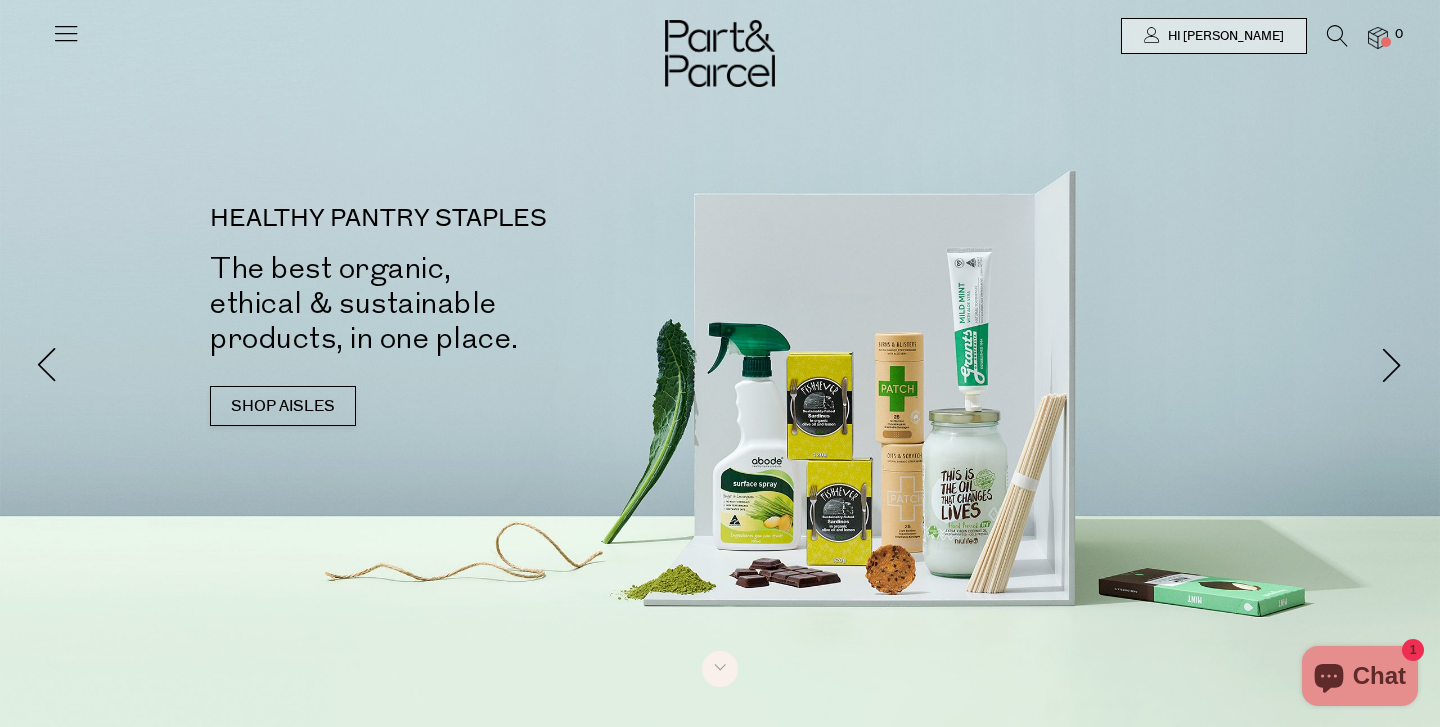 scroll, scrollTop: 0, scrollLeft: 0, axis: both 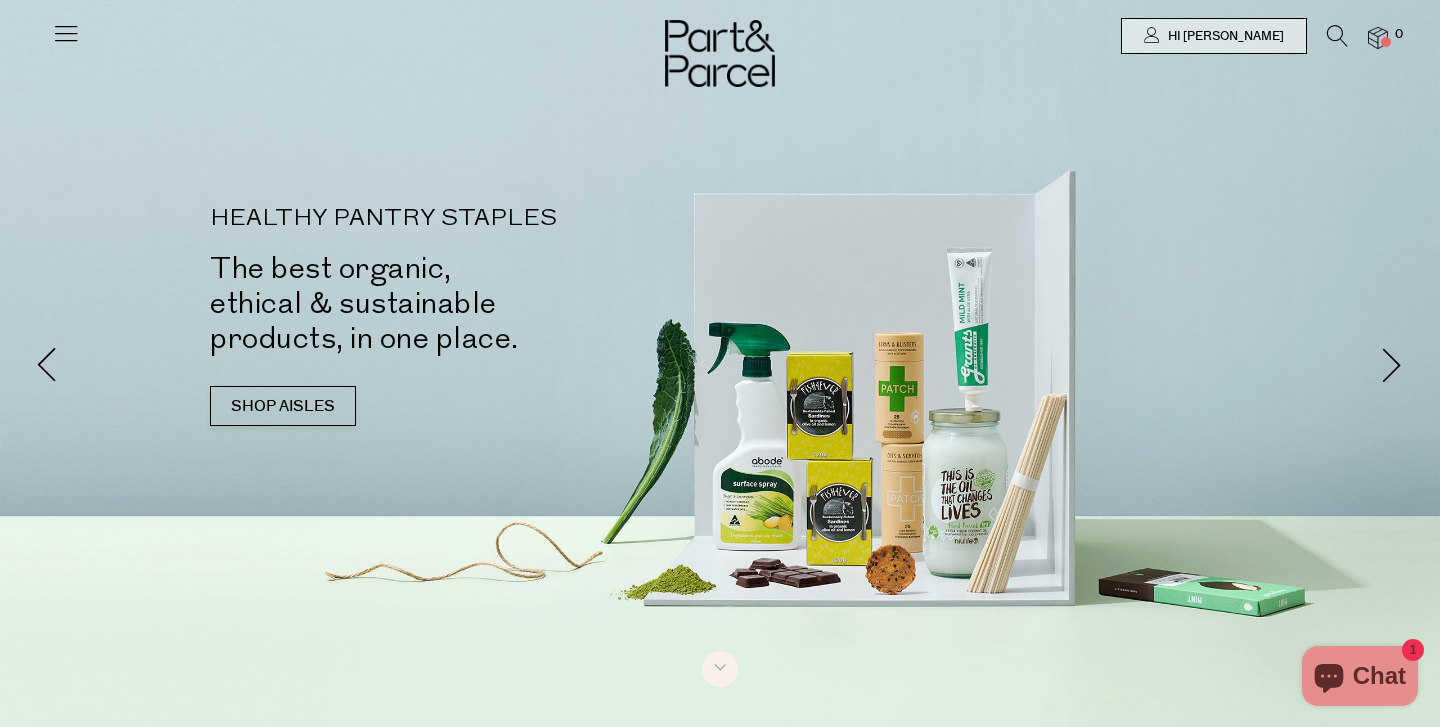 click at bounding box center (66, 33) 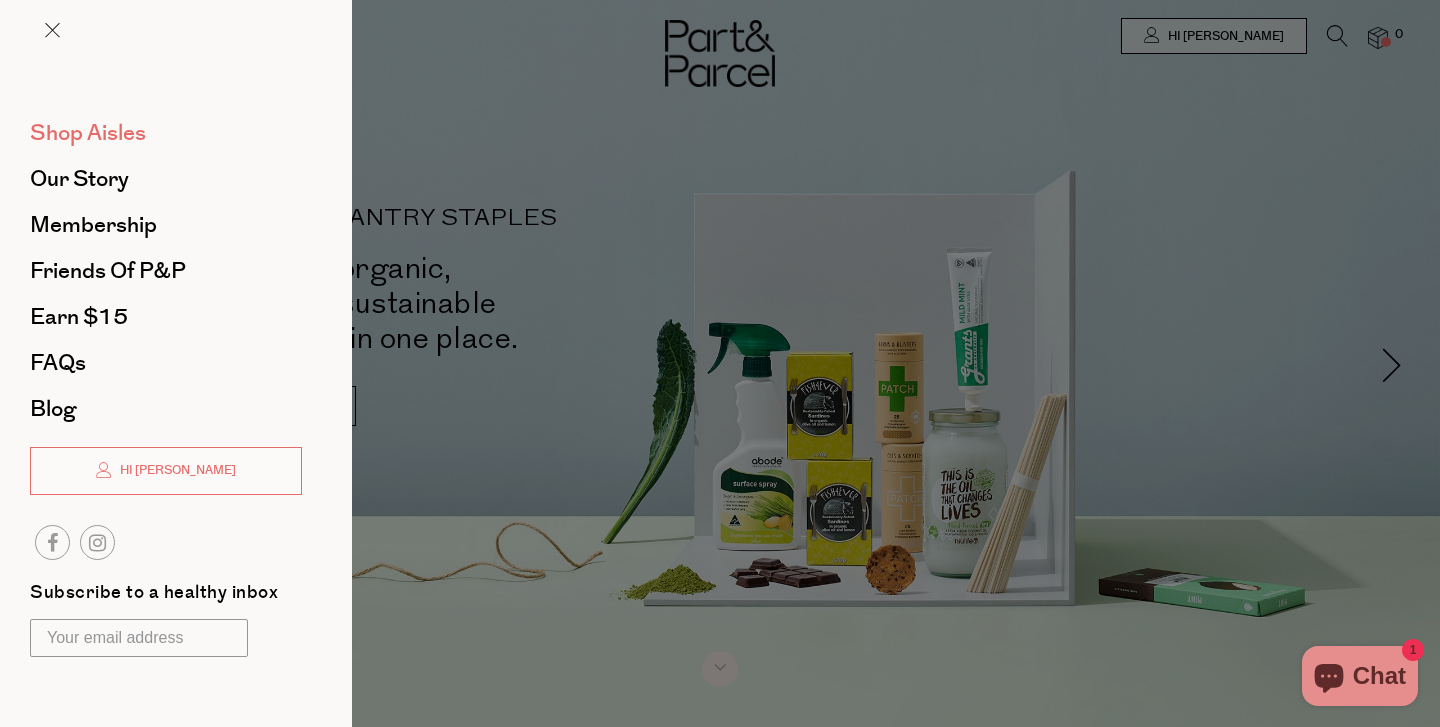 click on "Shop Aisles" at bounding box center [88, 133] 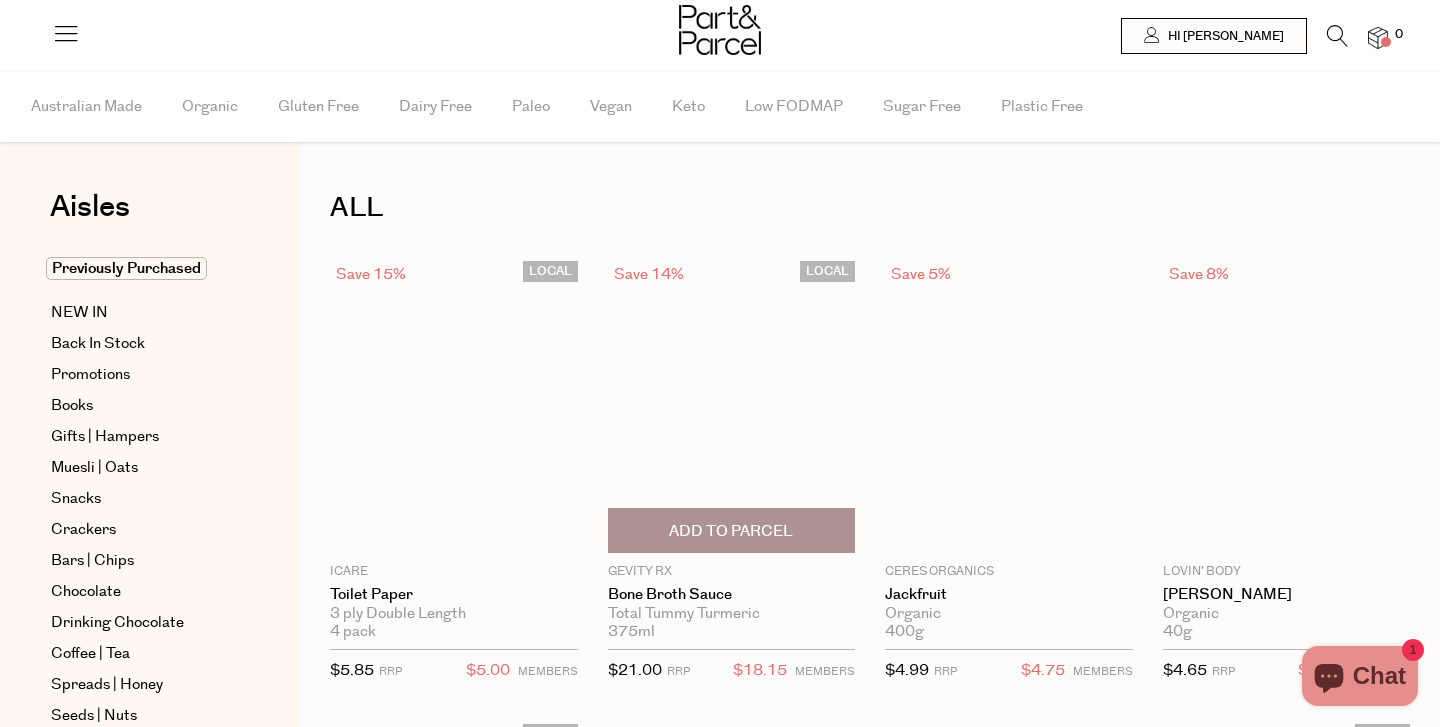 scroll, scrollTop: 0, scrollLeft: 0, axis: both 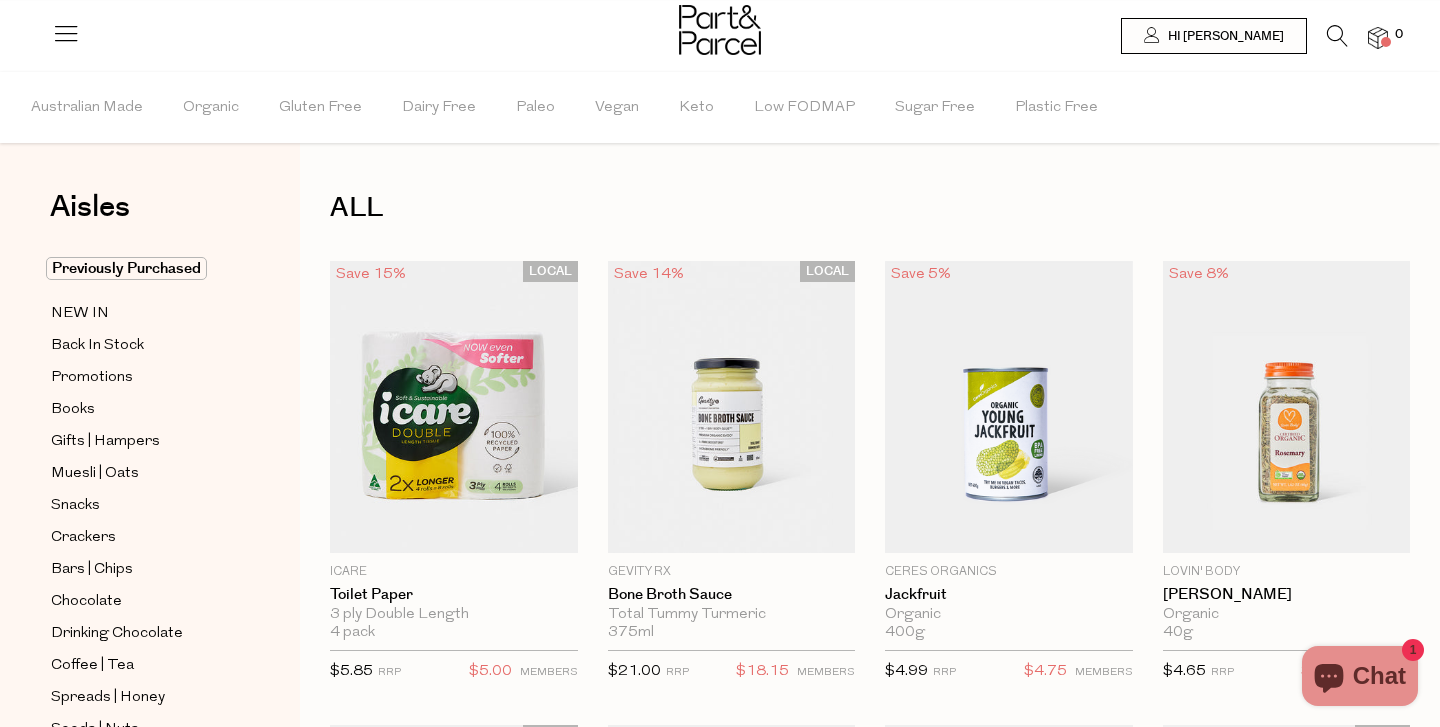 click at bounding box center (1337, 36) 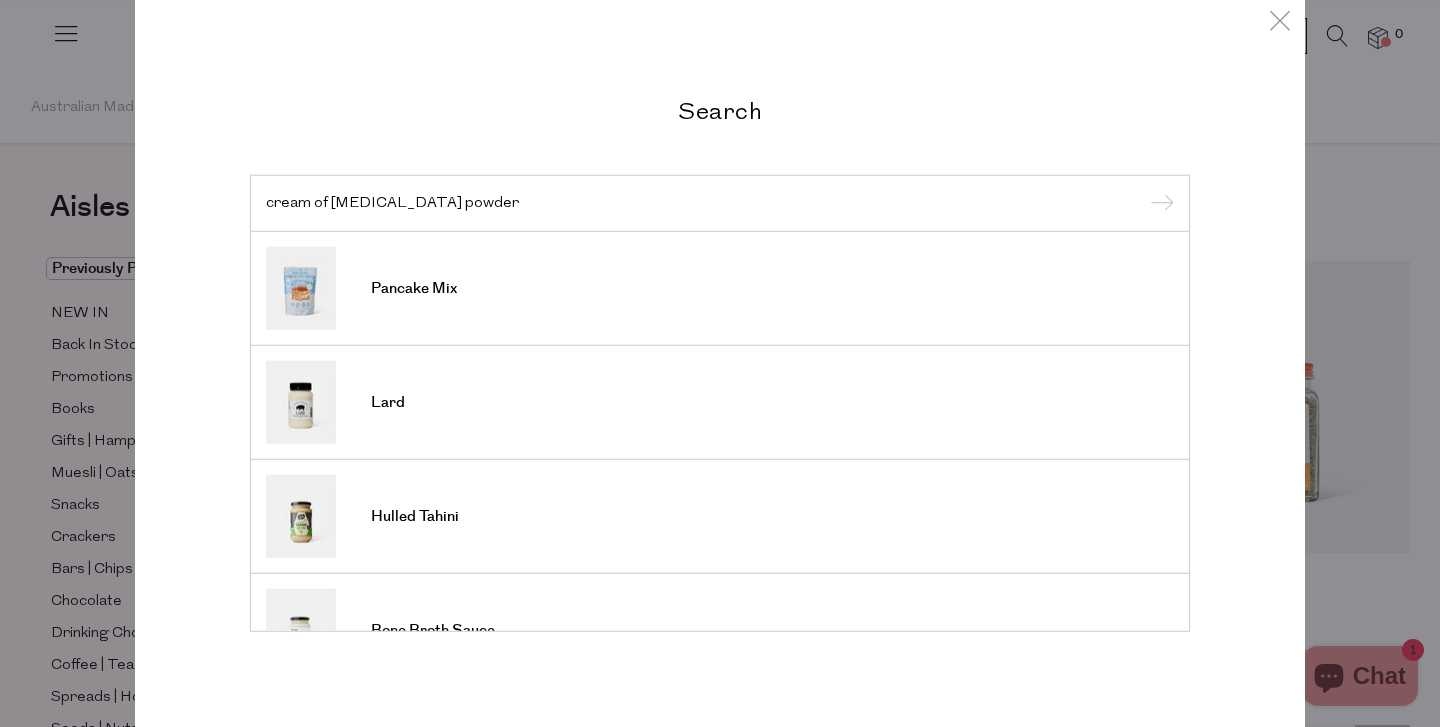 scroll, scrollTop: 0, scrollLeft: 0, axis: both 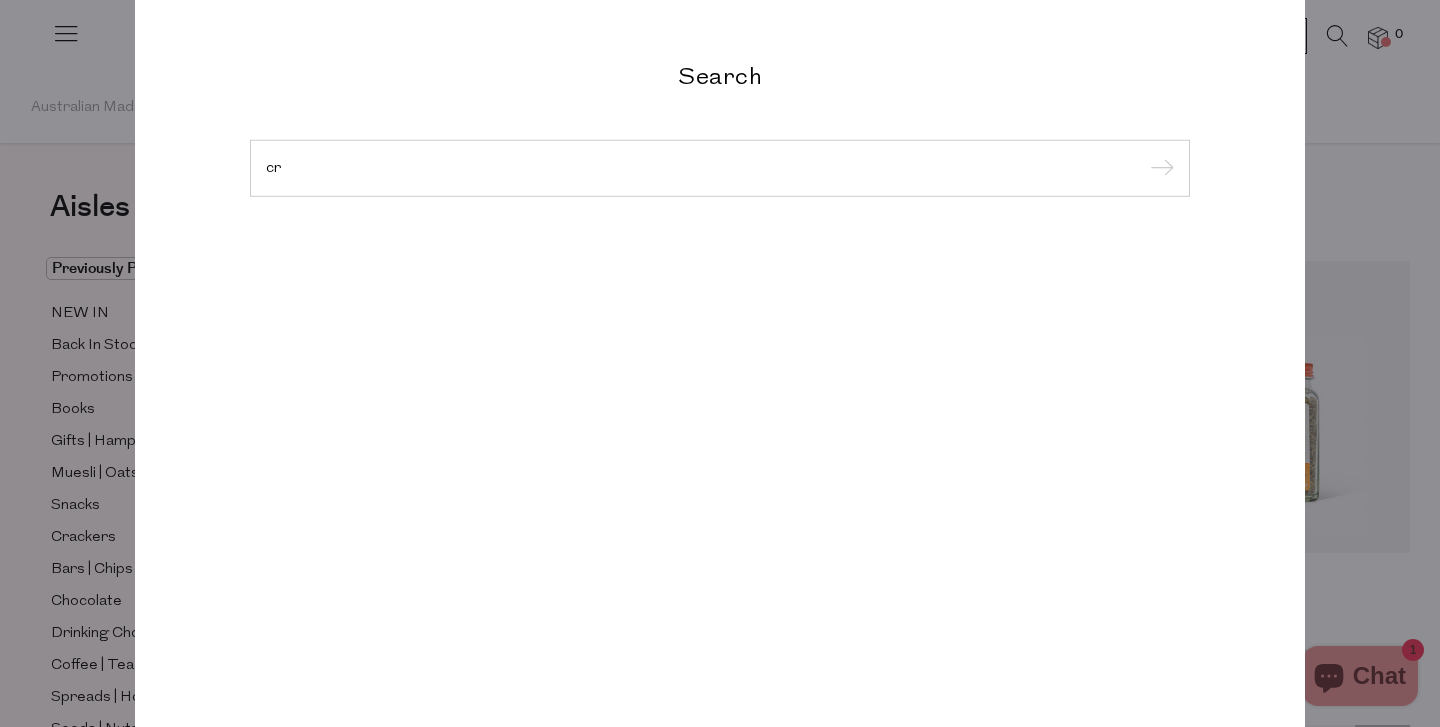 type on "c" 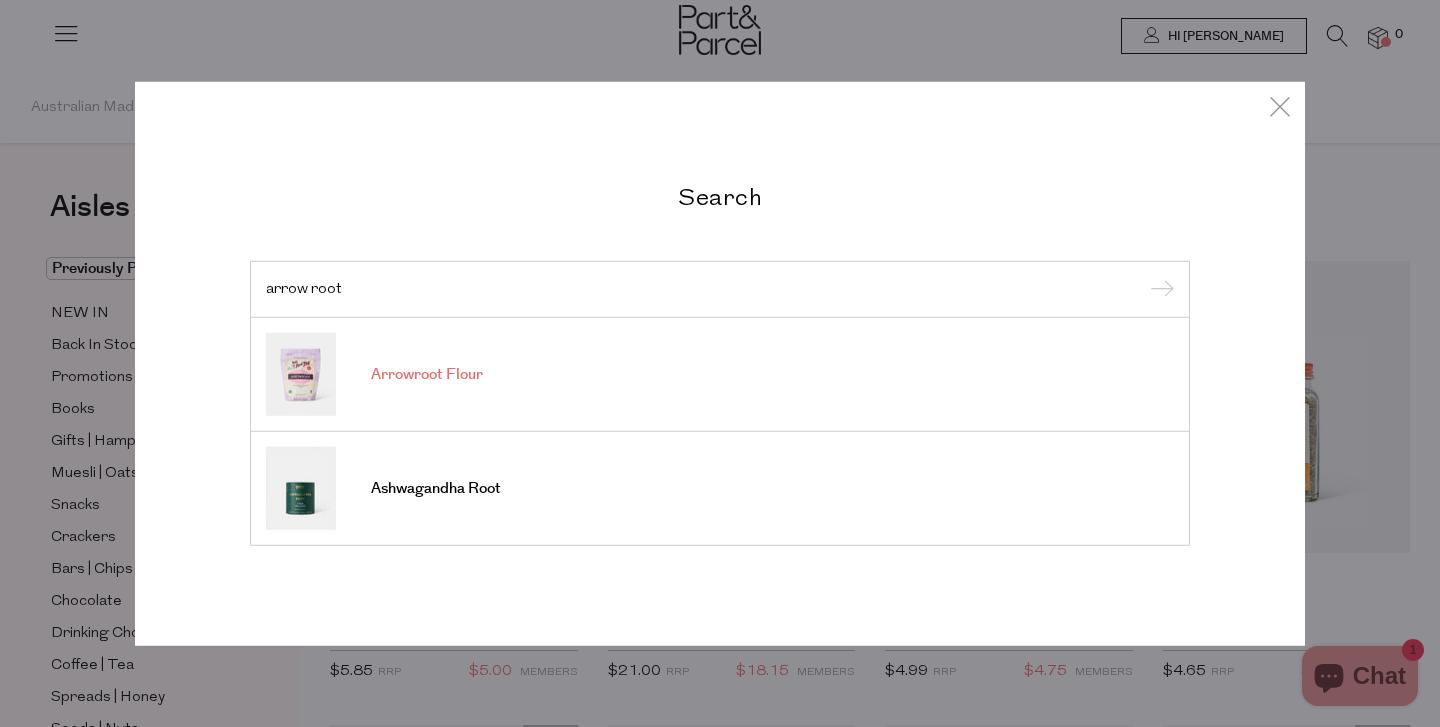 type on "arrow root" 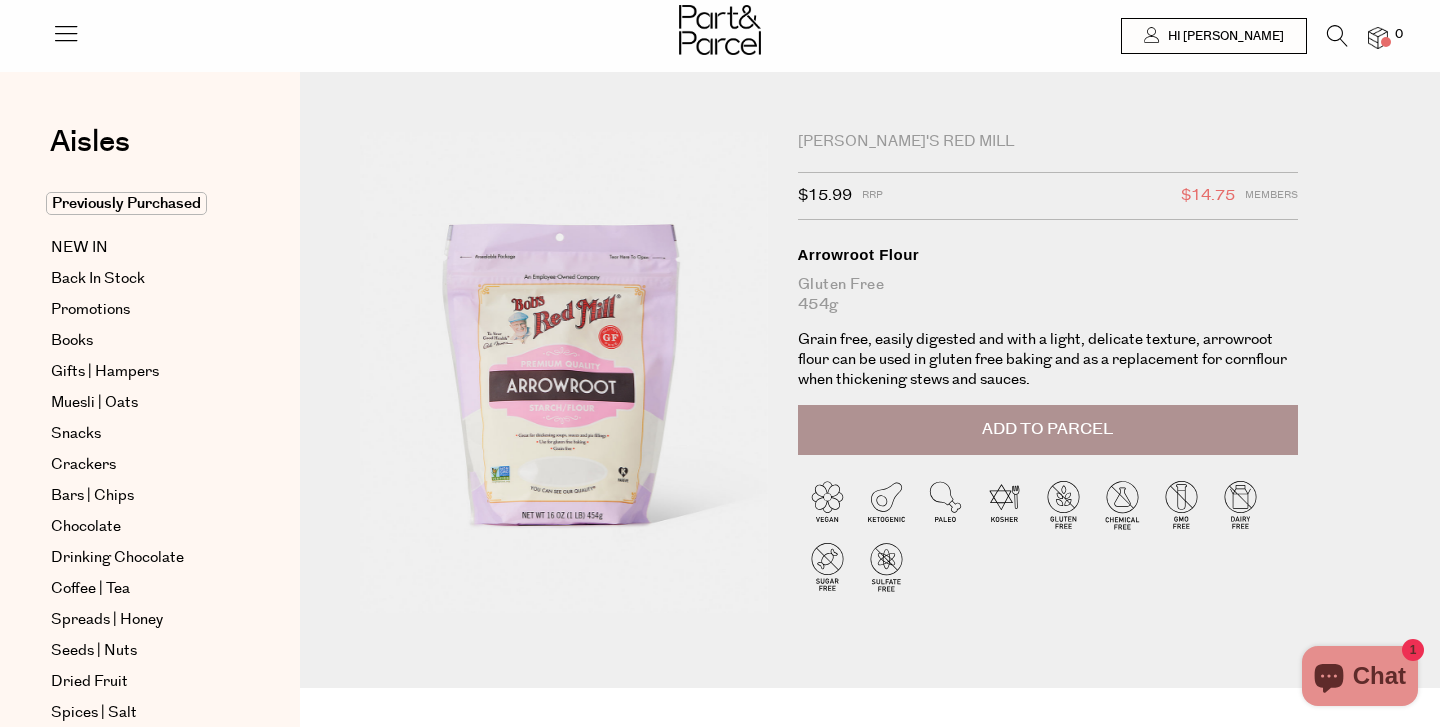 scroll, scrollTop: 0, scrollLeft: 0, axis: both 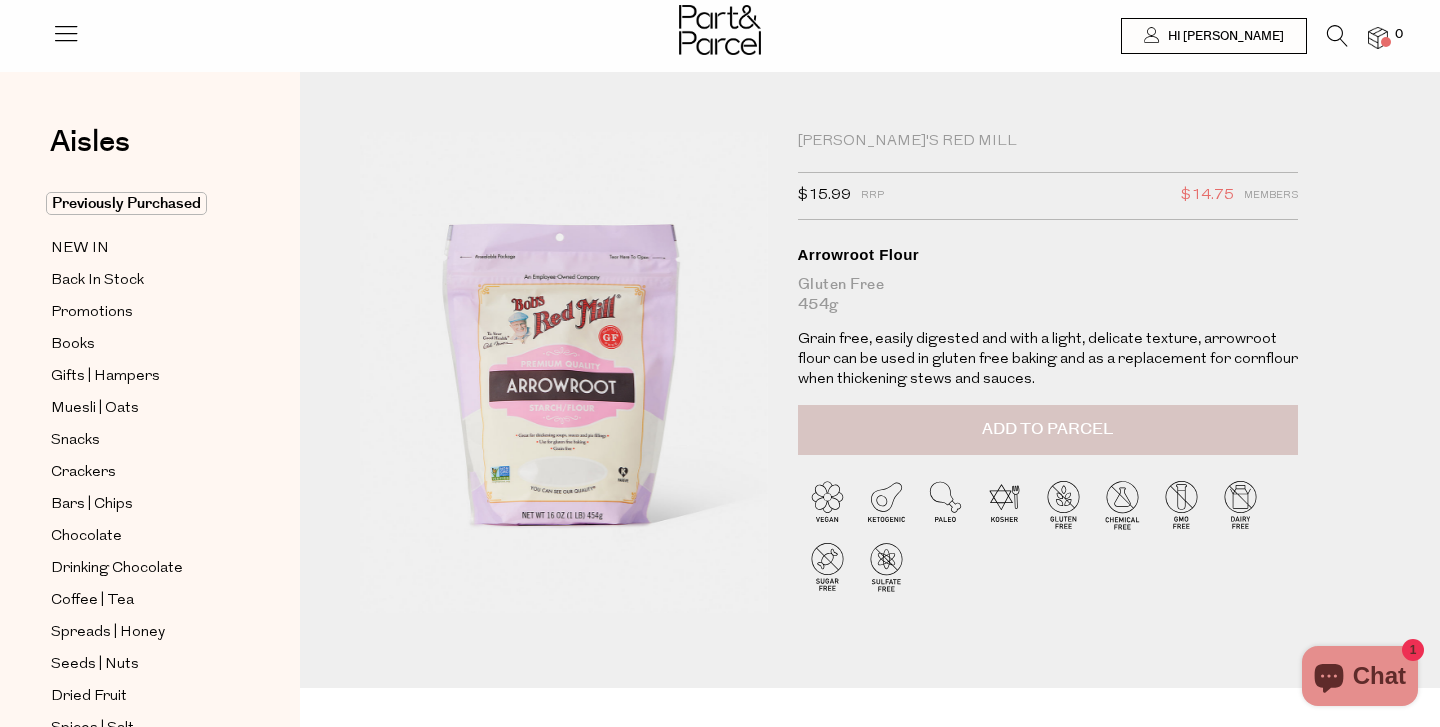 click on "Add to Parcel" at bounding box center (1047, 429) 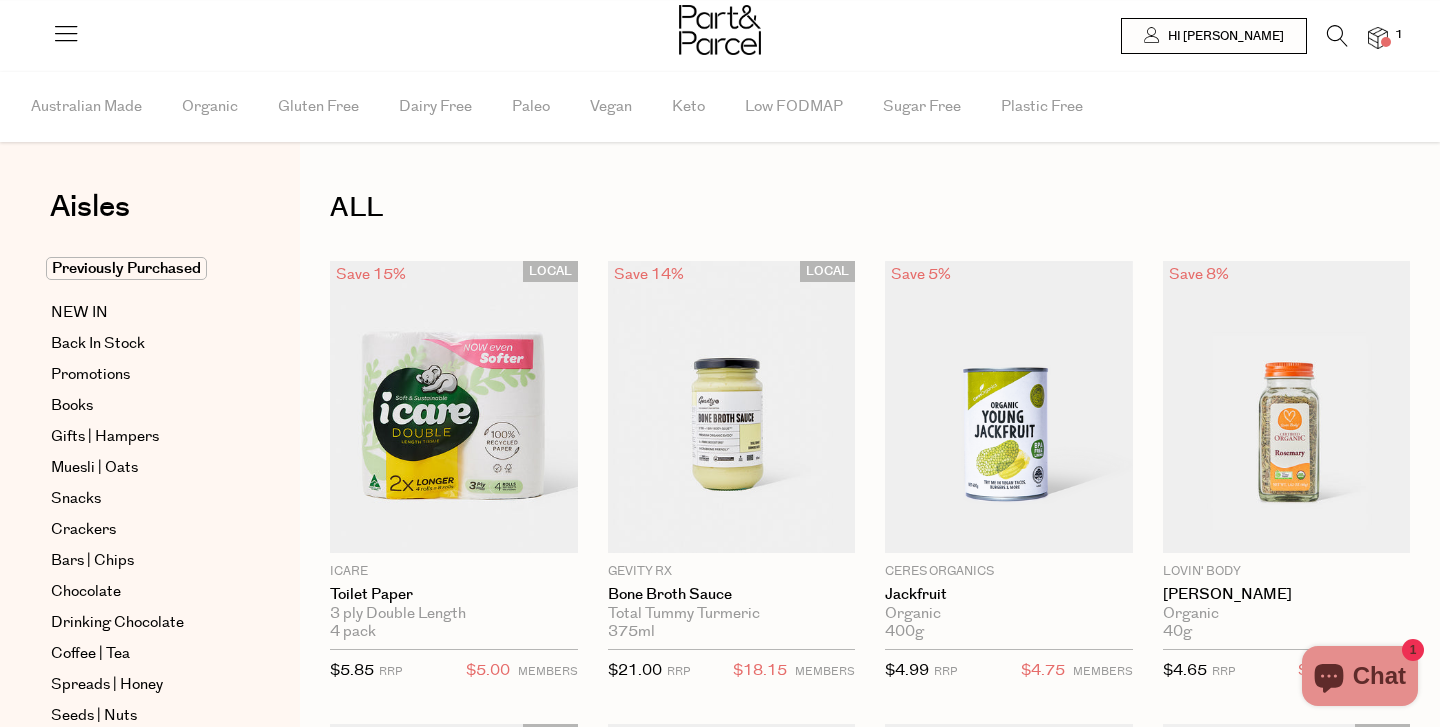 scroll, scrollTop: 0, scrollLeft: 0, axis: both 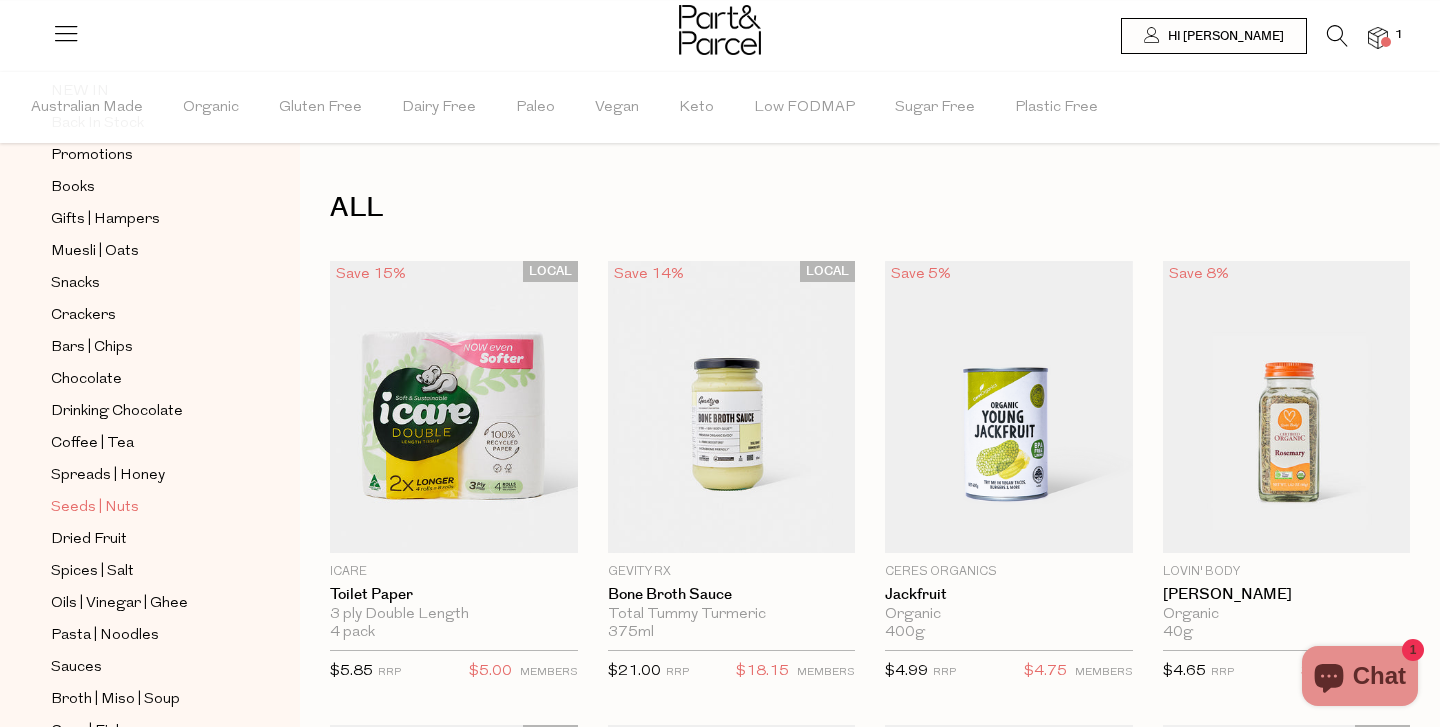 click on "Seeds | Nuts" at bounding box center (95, 508) 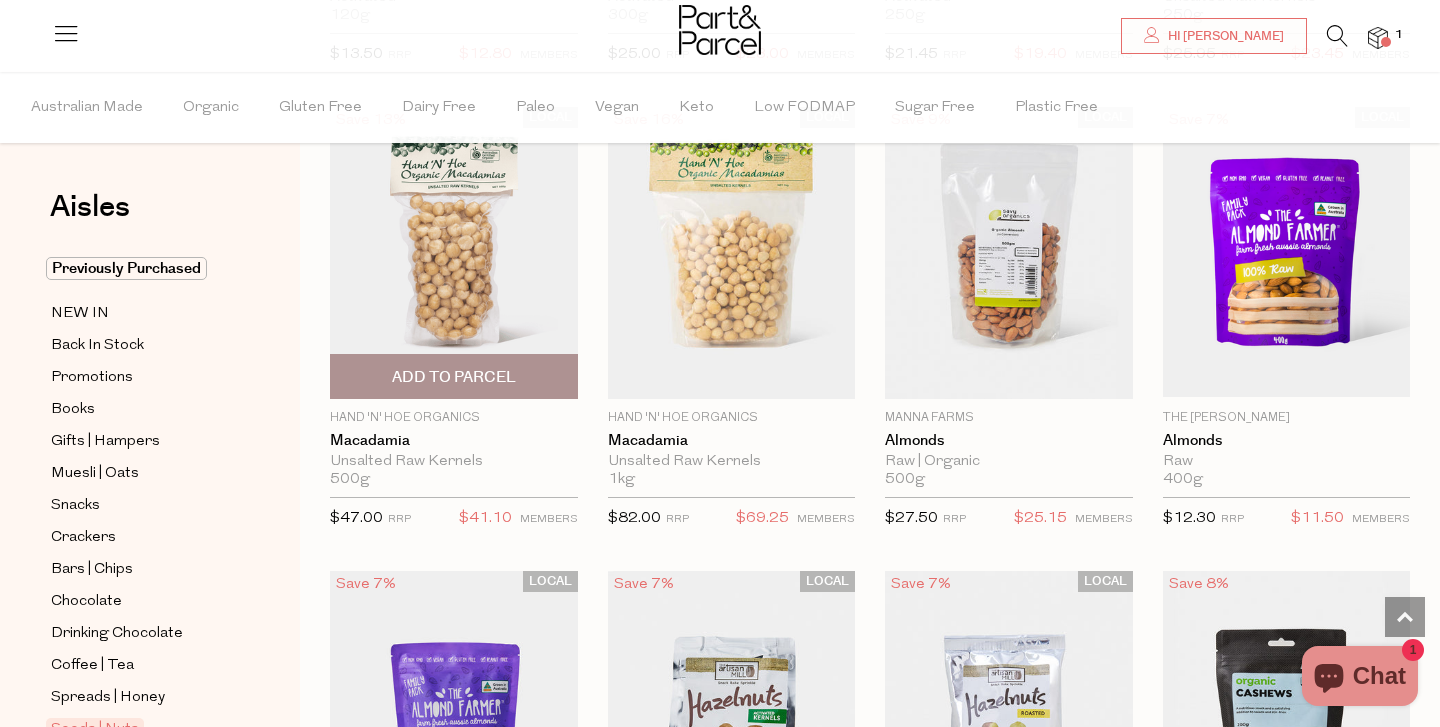 scroll, scrollTop: 2016, scrollLeft: 0, axis: vertical 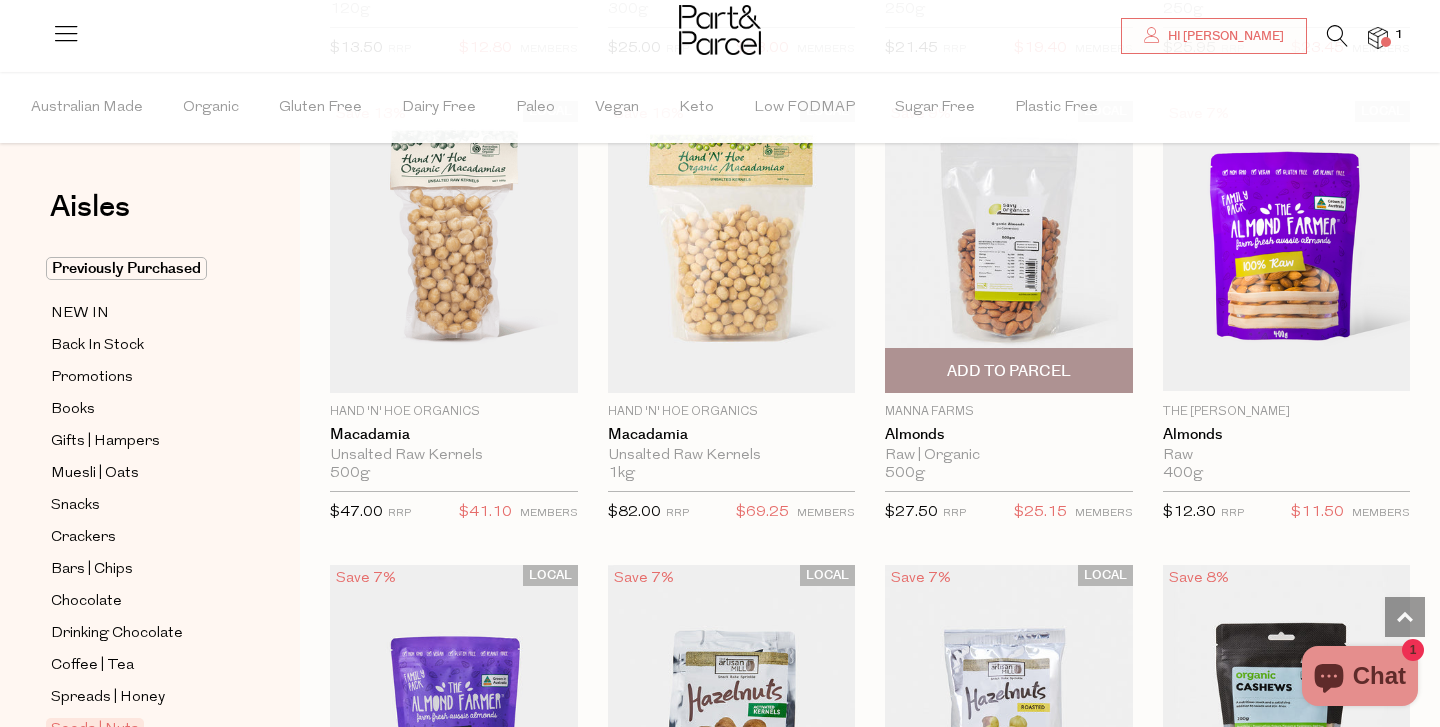 click on "Add To Parcel" at bounding box center [1009, 371] 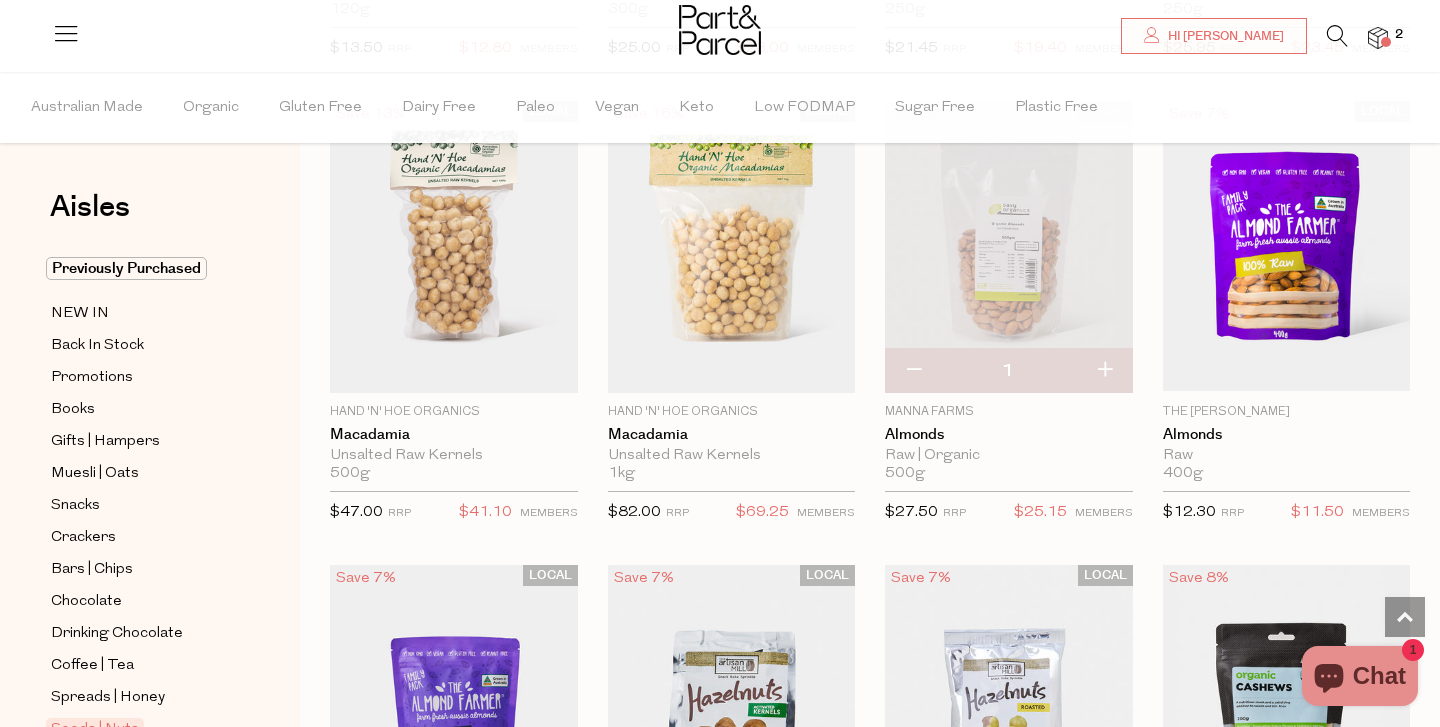 click at bounding box center [1104, 371] 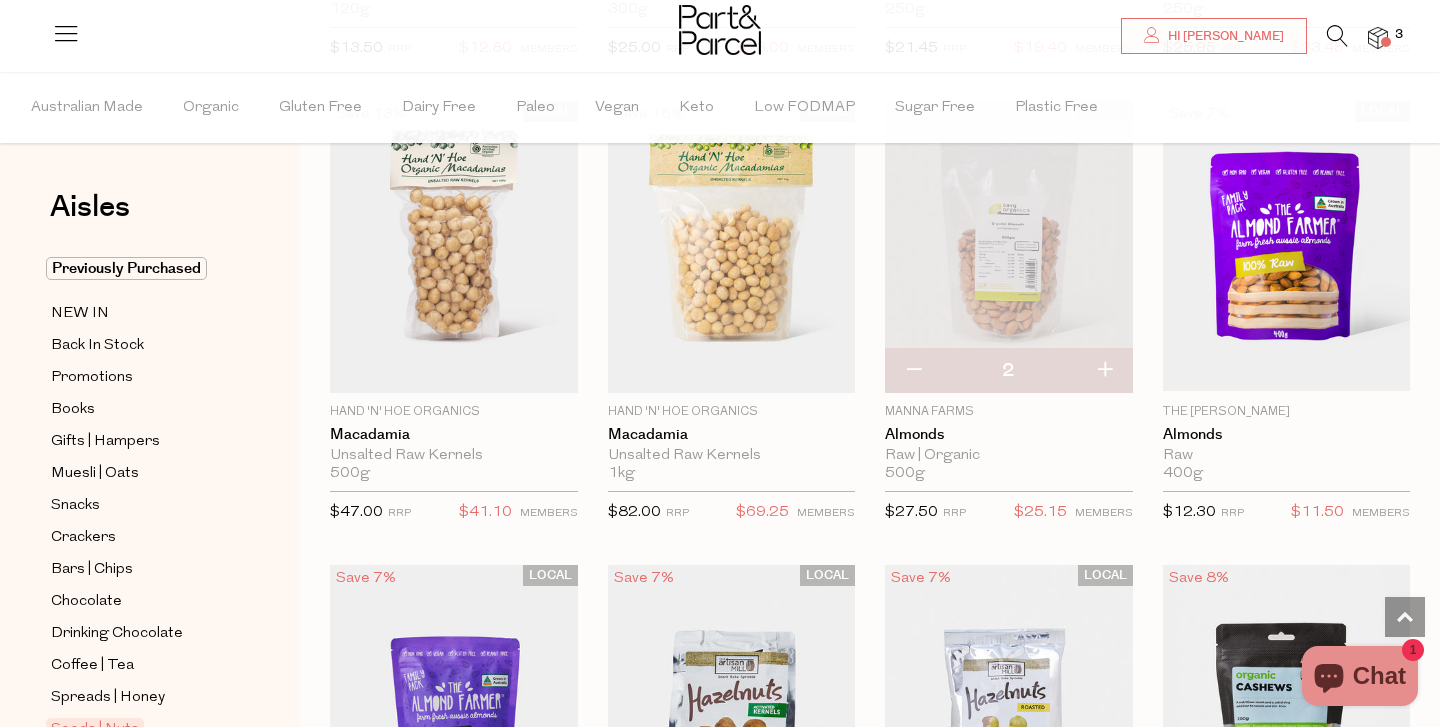 click at bounding box center [1104, 371] 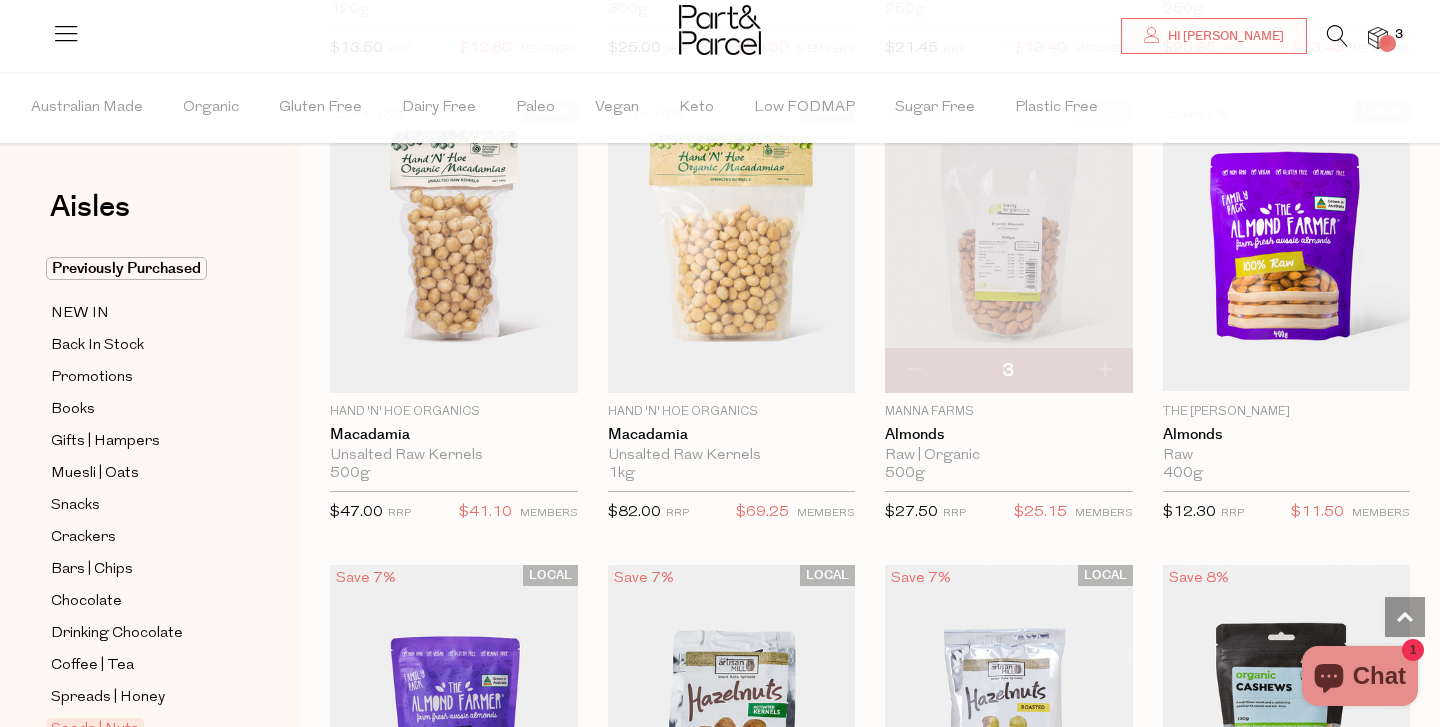 click at bounding box center (1104, 371) 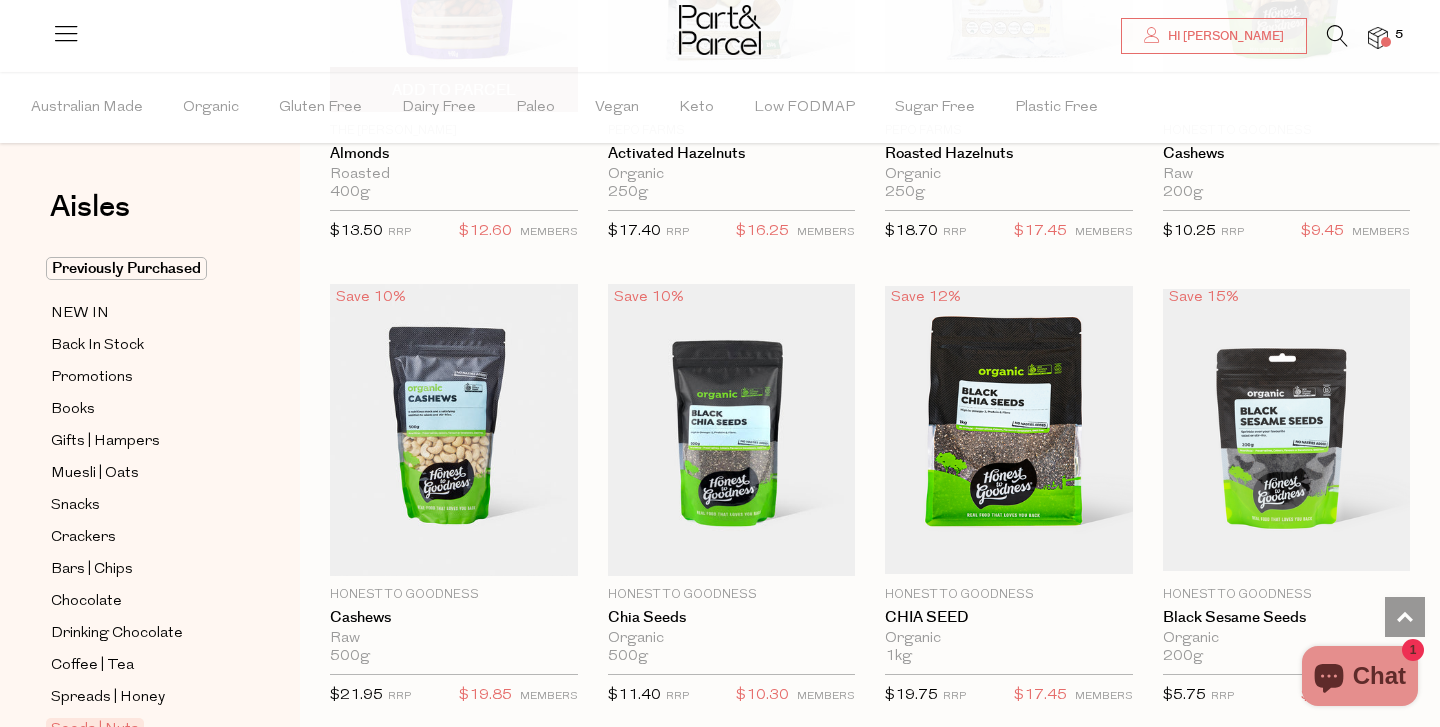 scroll, scrollTop: 2792, scrollLeft: 0, axis: vertical 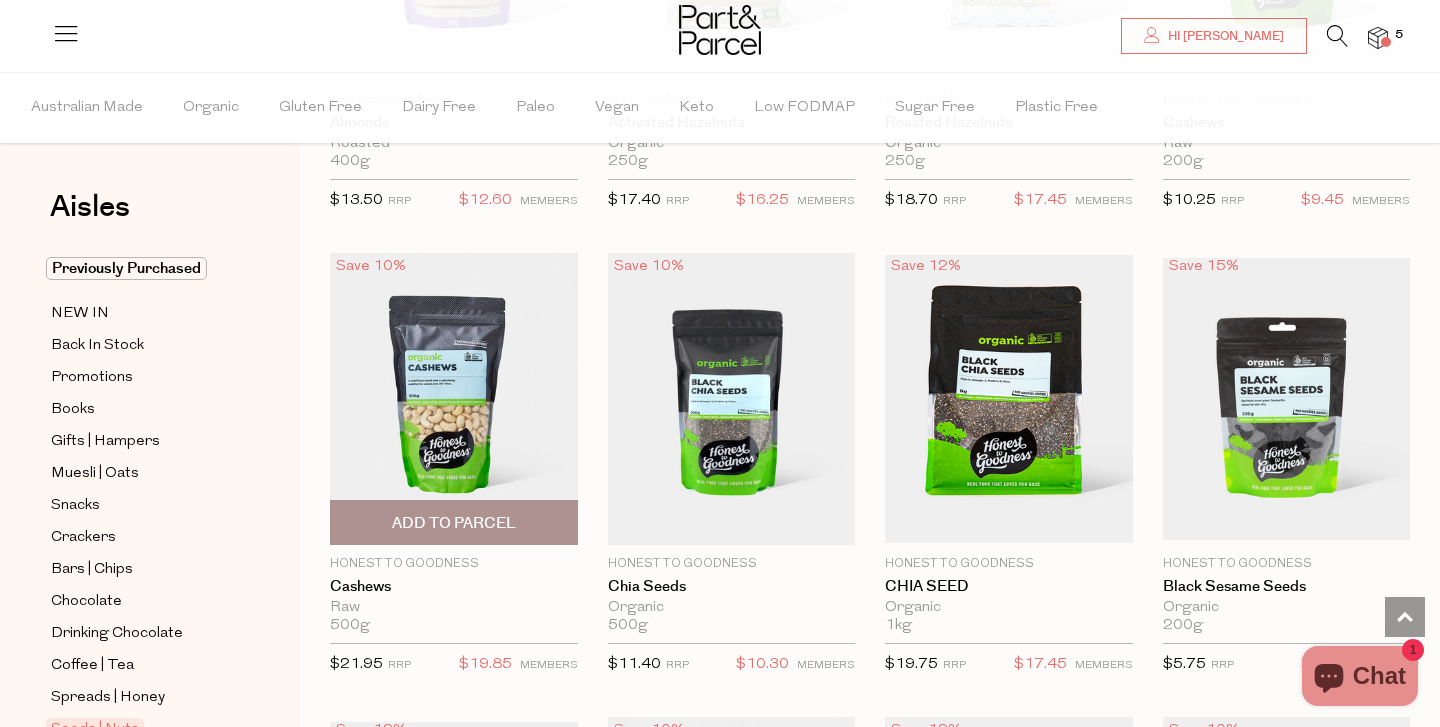 click on "Add To Parcel" at bounding box center (454, 523) 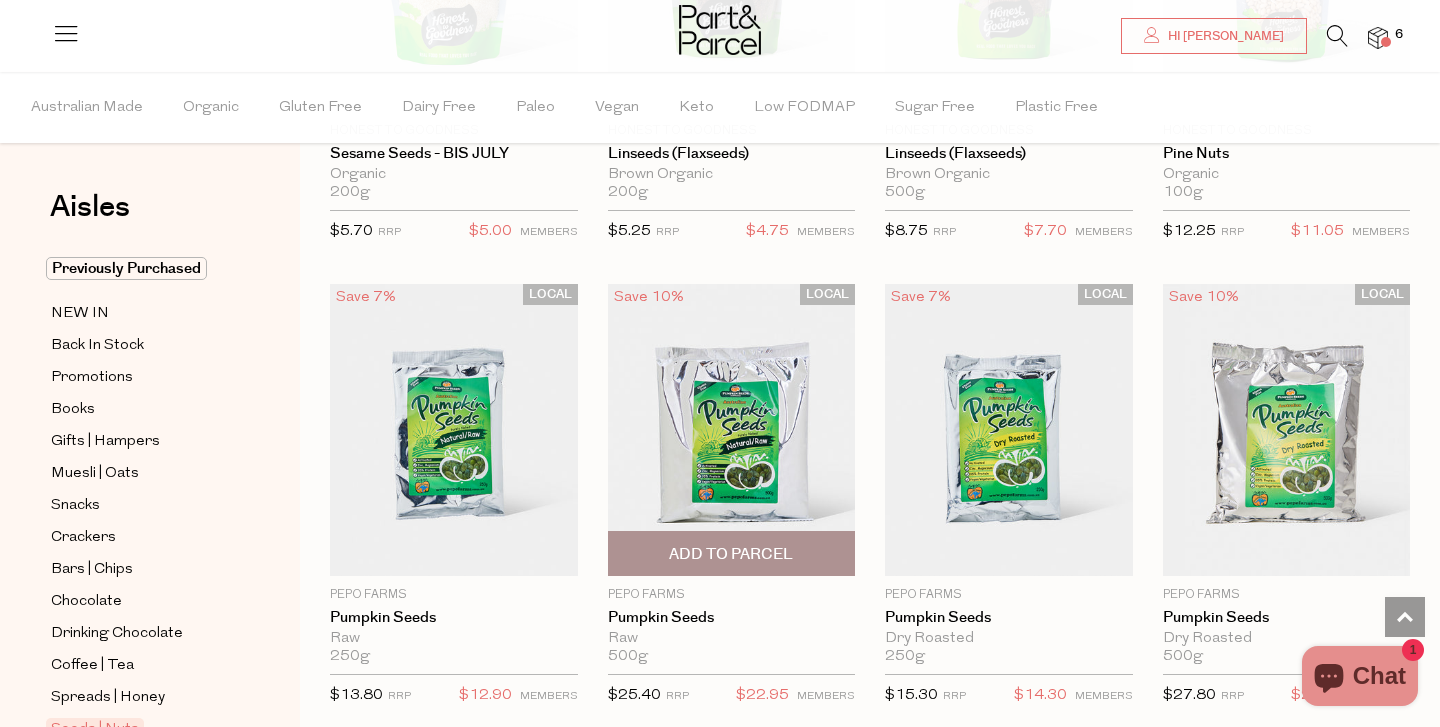 scroll, scrollTop: 3693, scrollLeft: 0, axis: vertical 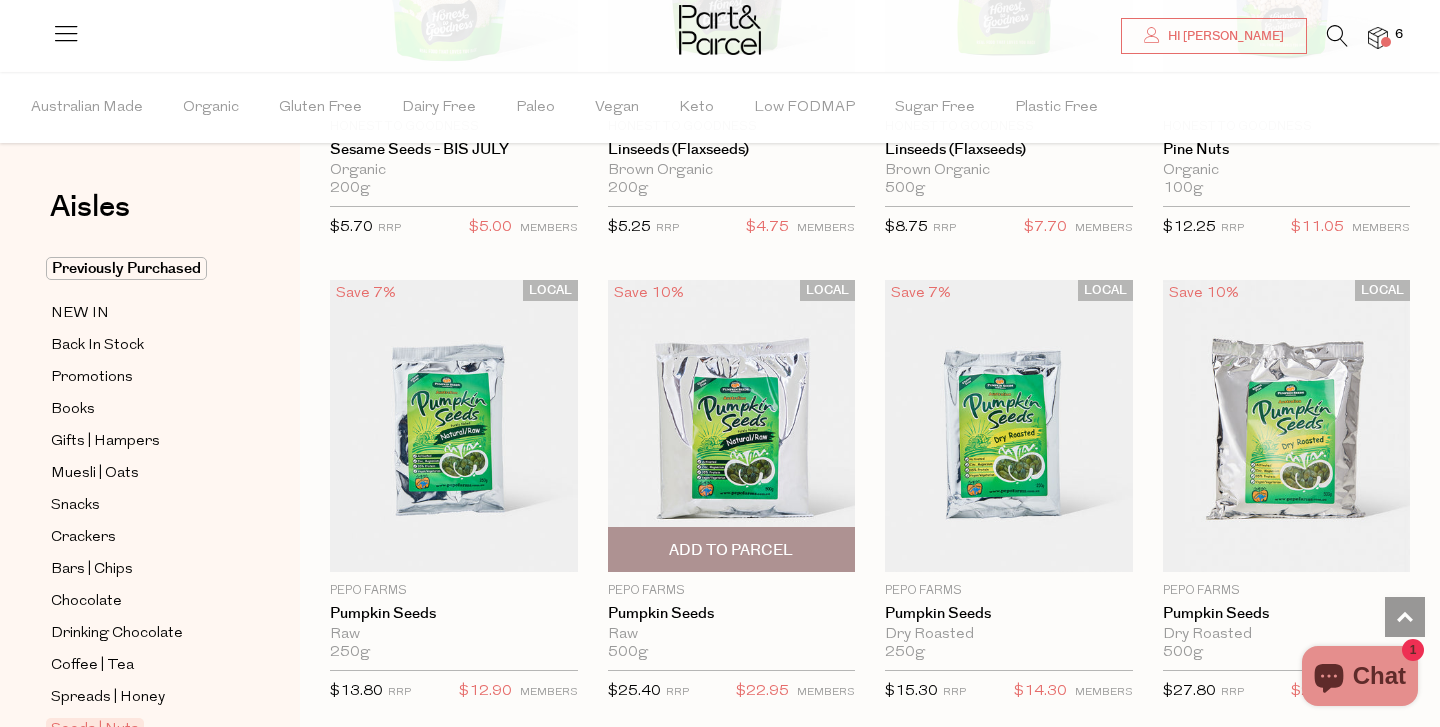 click at bounding box center [732, 426] 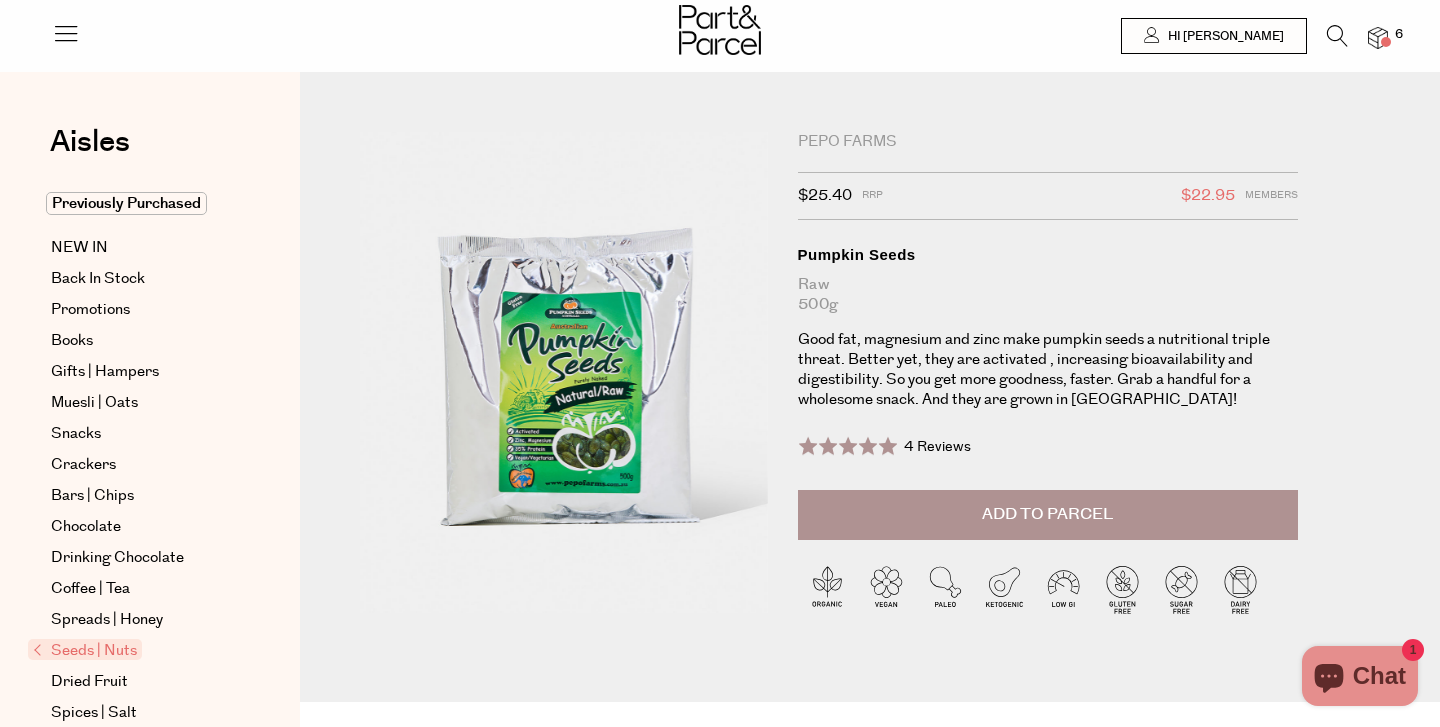 scroll, scrollTop: 0, scrollLeft: 0, axis: both 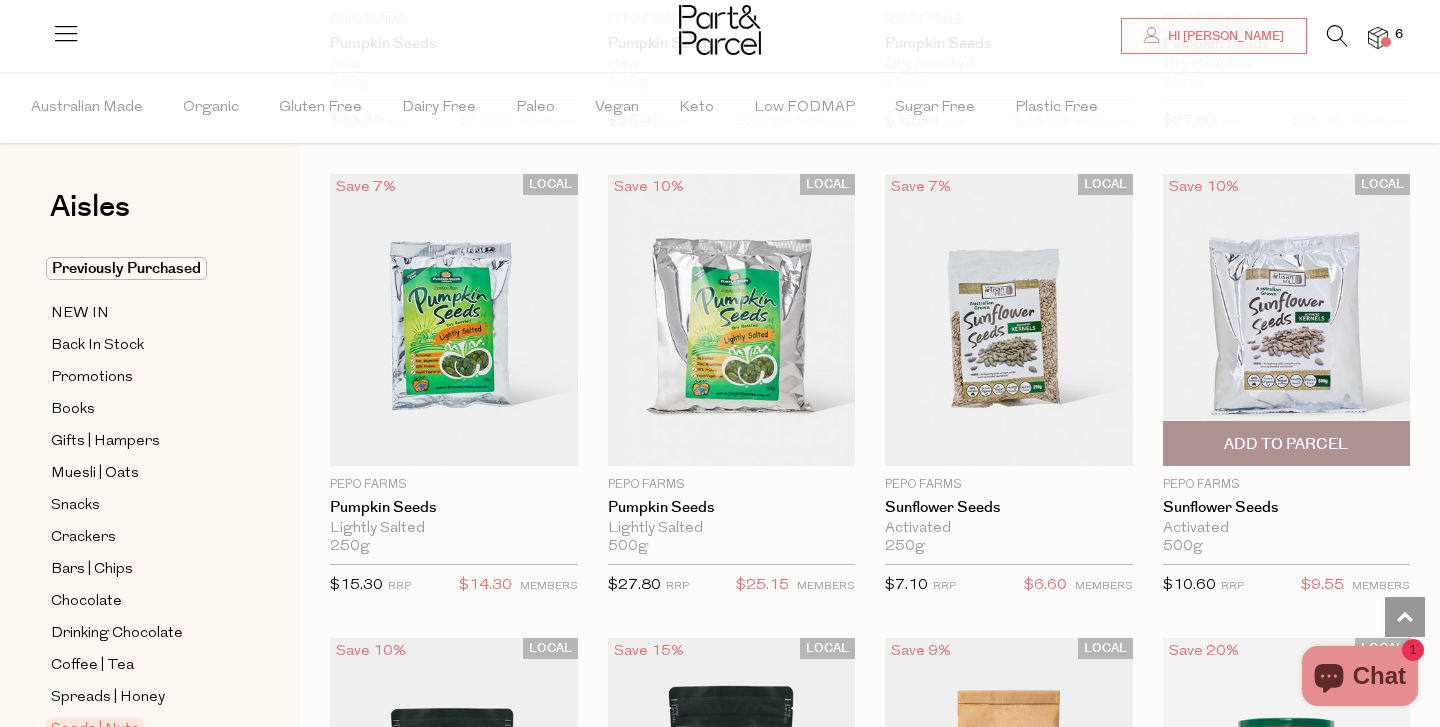 click on "Add To Parcel" at bounding box center (1286, 444) 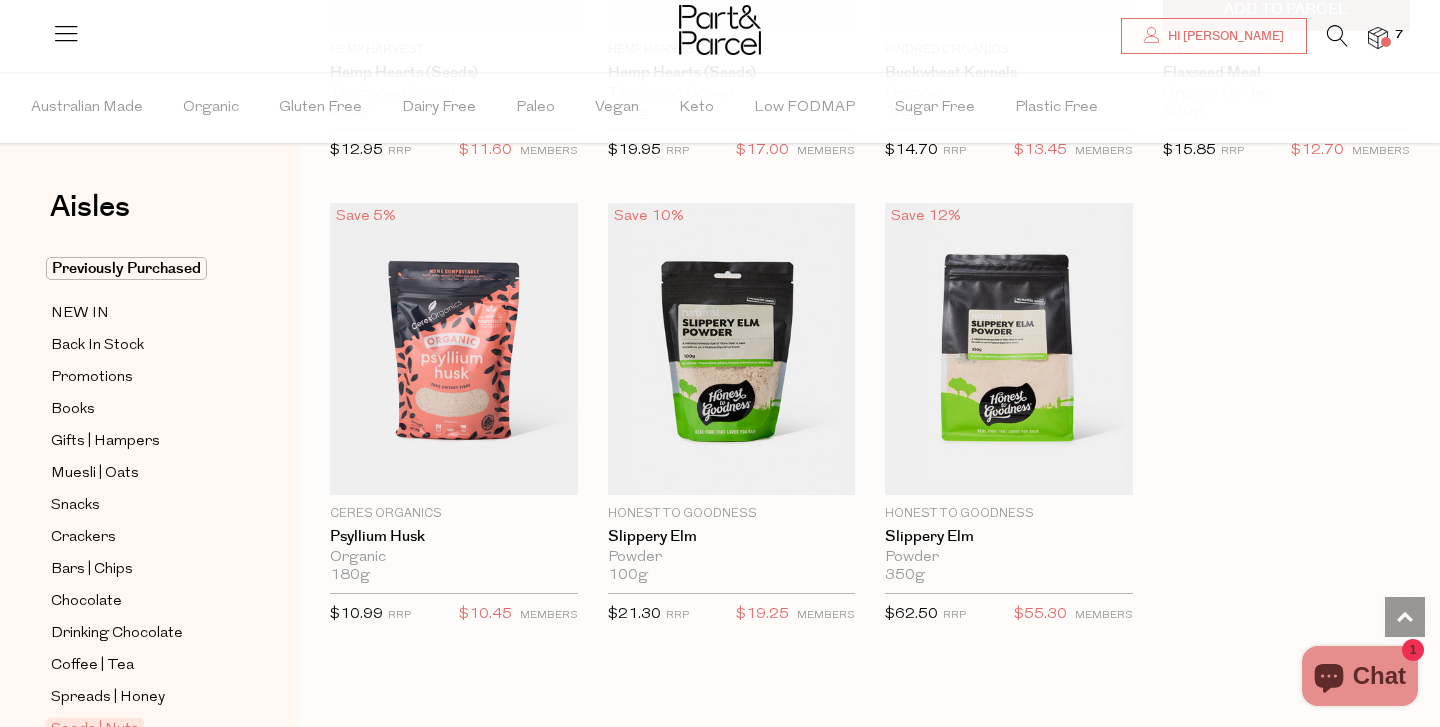scroll, scrollTop: 5163, scrollLeft: 0, axis: vertical 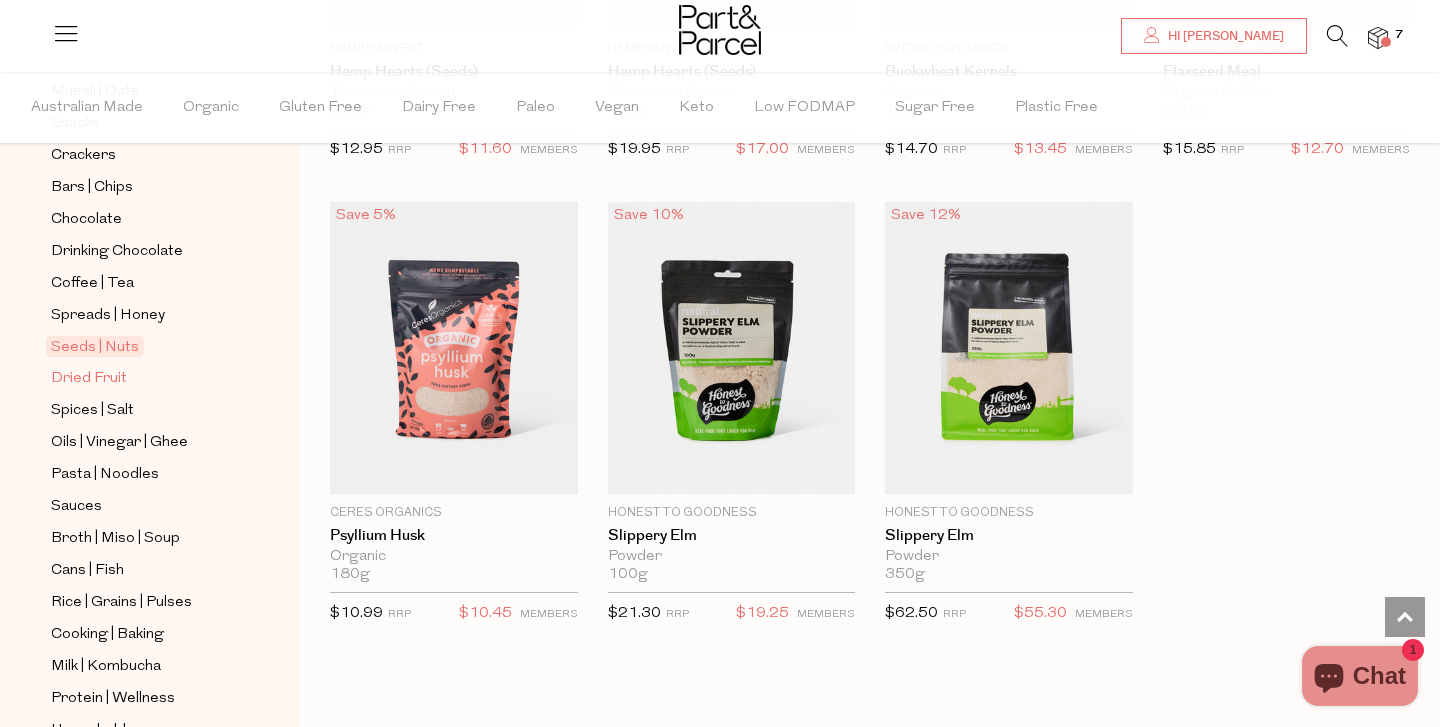 click on "Dried Fruit" at bounding box center (89, 379) 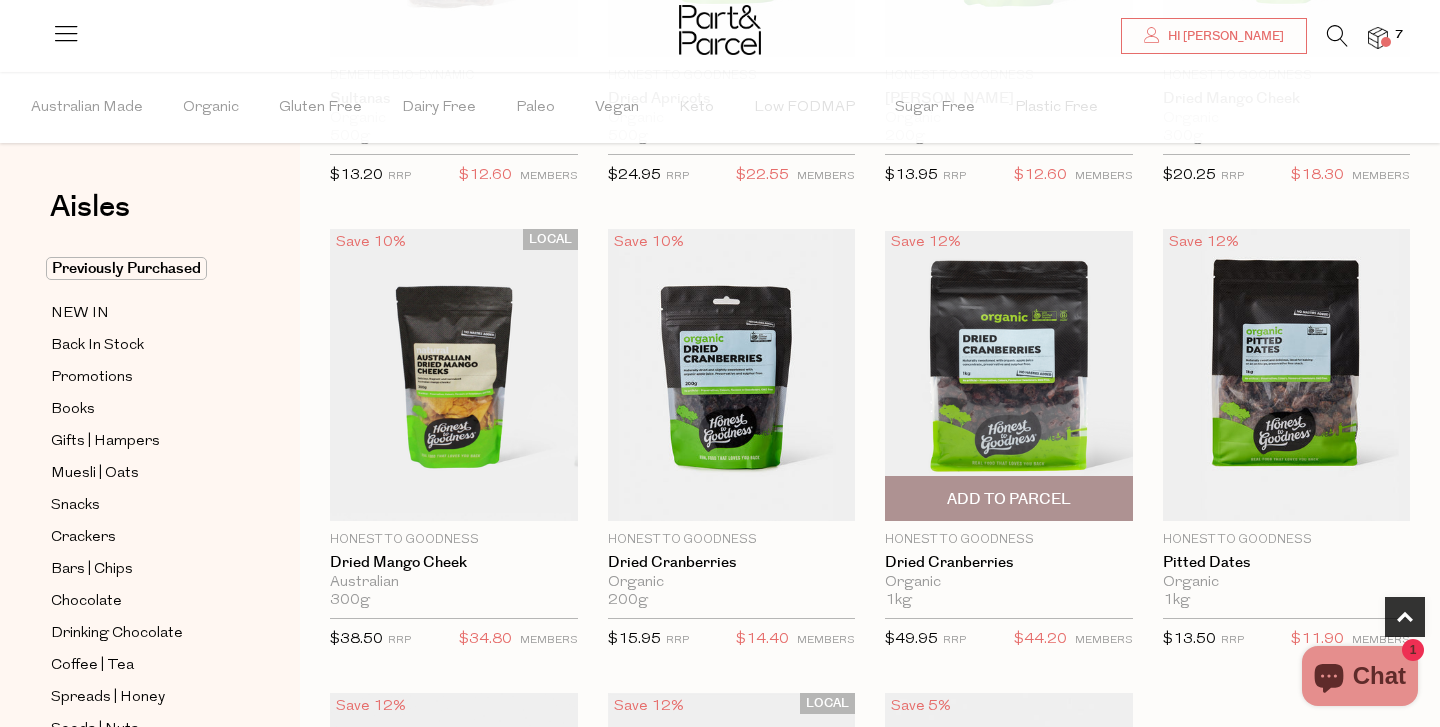 scroll, scrollTop: 498, scrollLeft: 0, axis: vertical 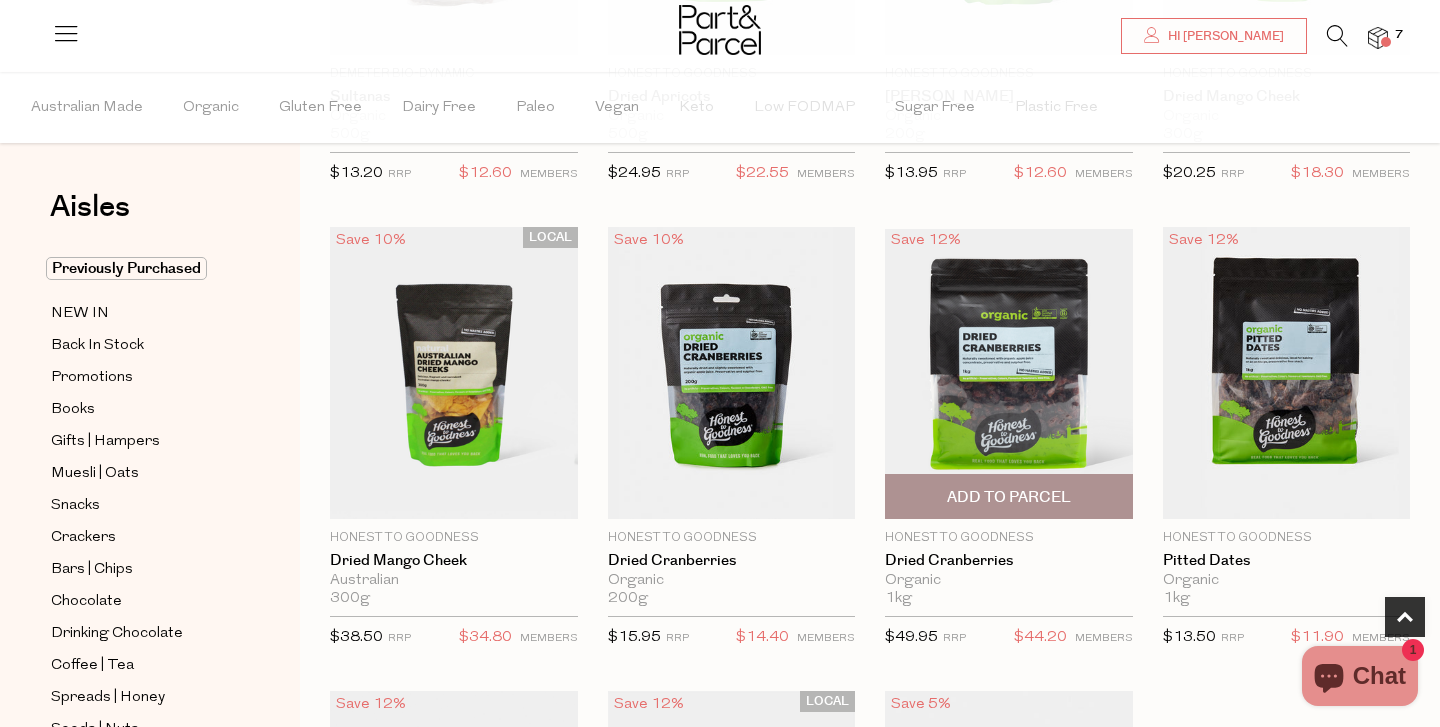 click on "Add To Parcel" at bounding box center [1009, 497] 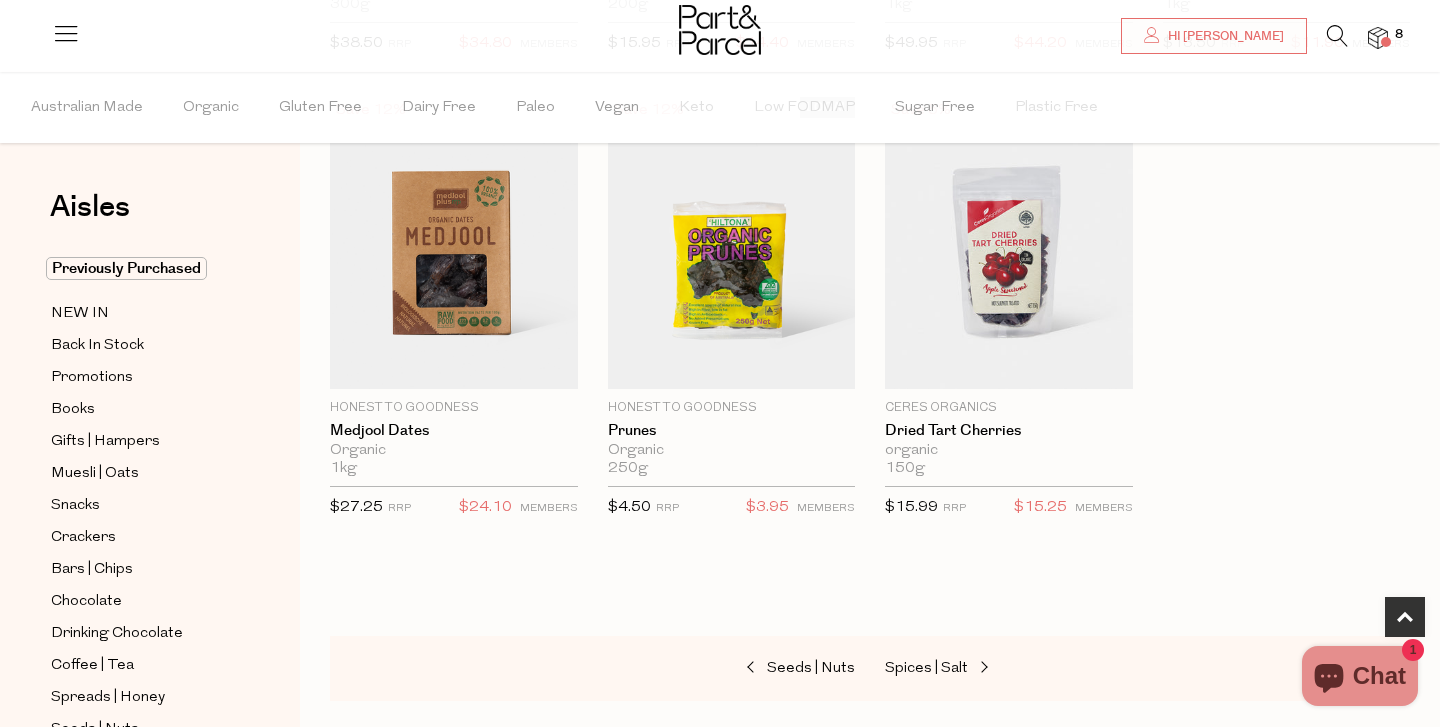 scroll, scrollTop: 1093, scrollLeft: 0, axis: vertical 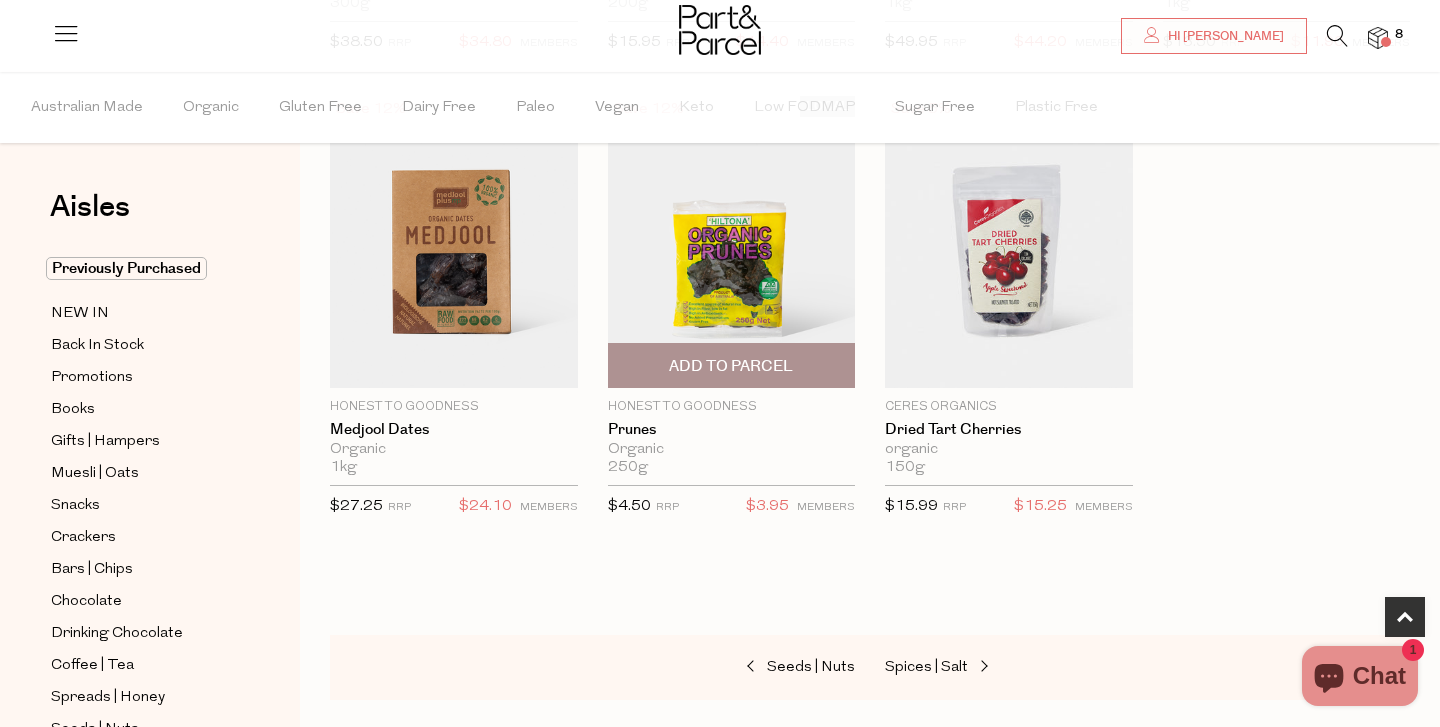 click on "Add To Parcel" at bounding box center [731, 366] 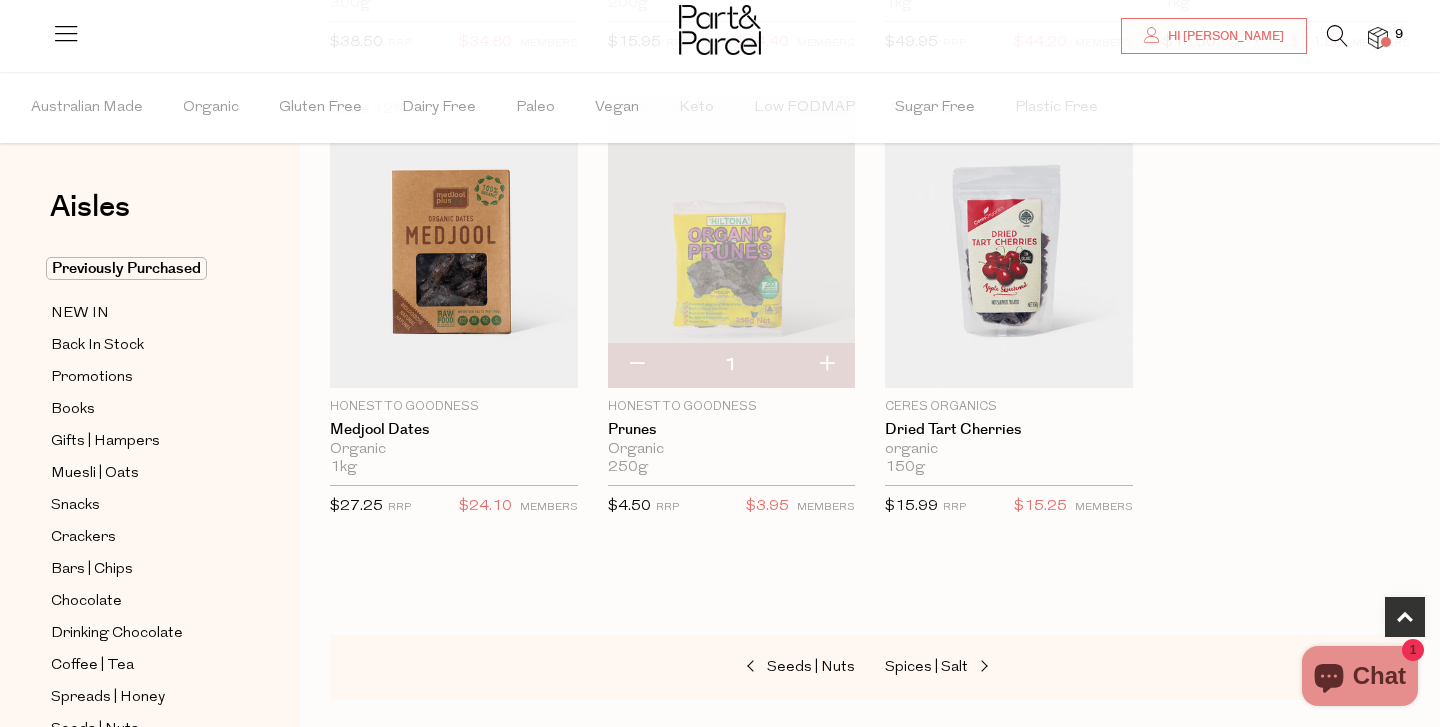 click at bounding box center (826, 365) 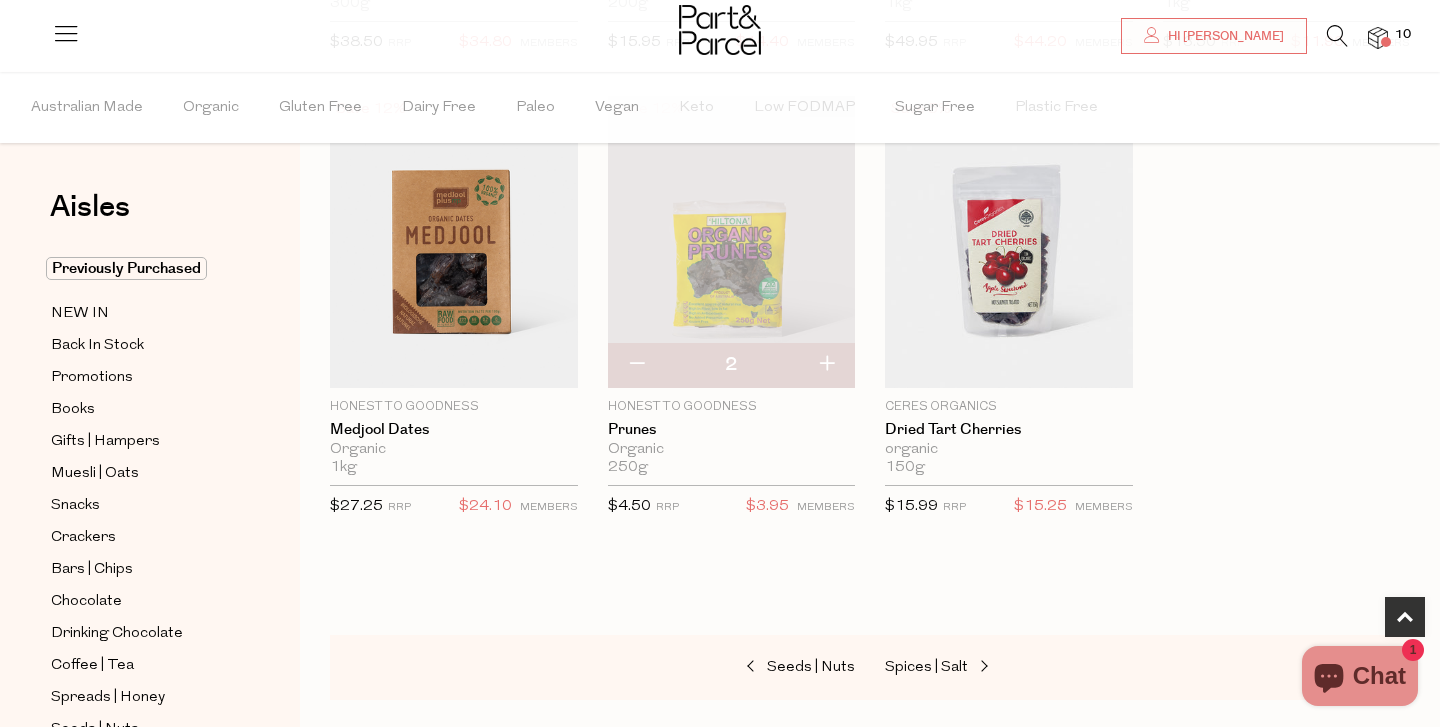 click at bounding box center [826, 365] 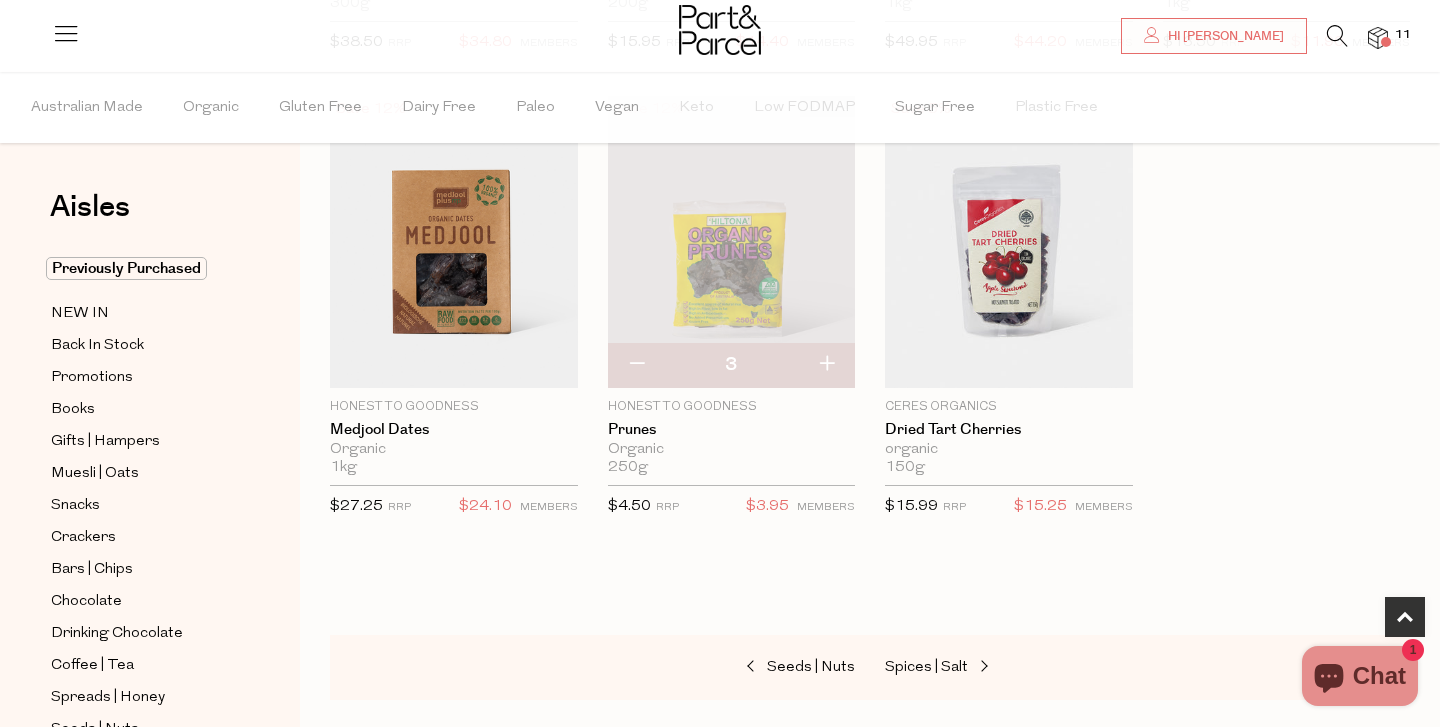 click at bounding box center (826, 365) 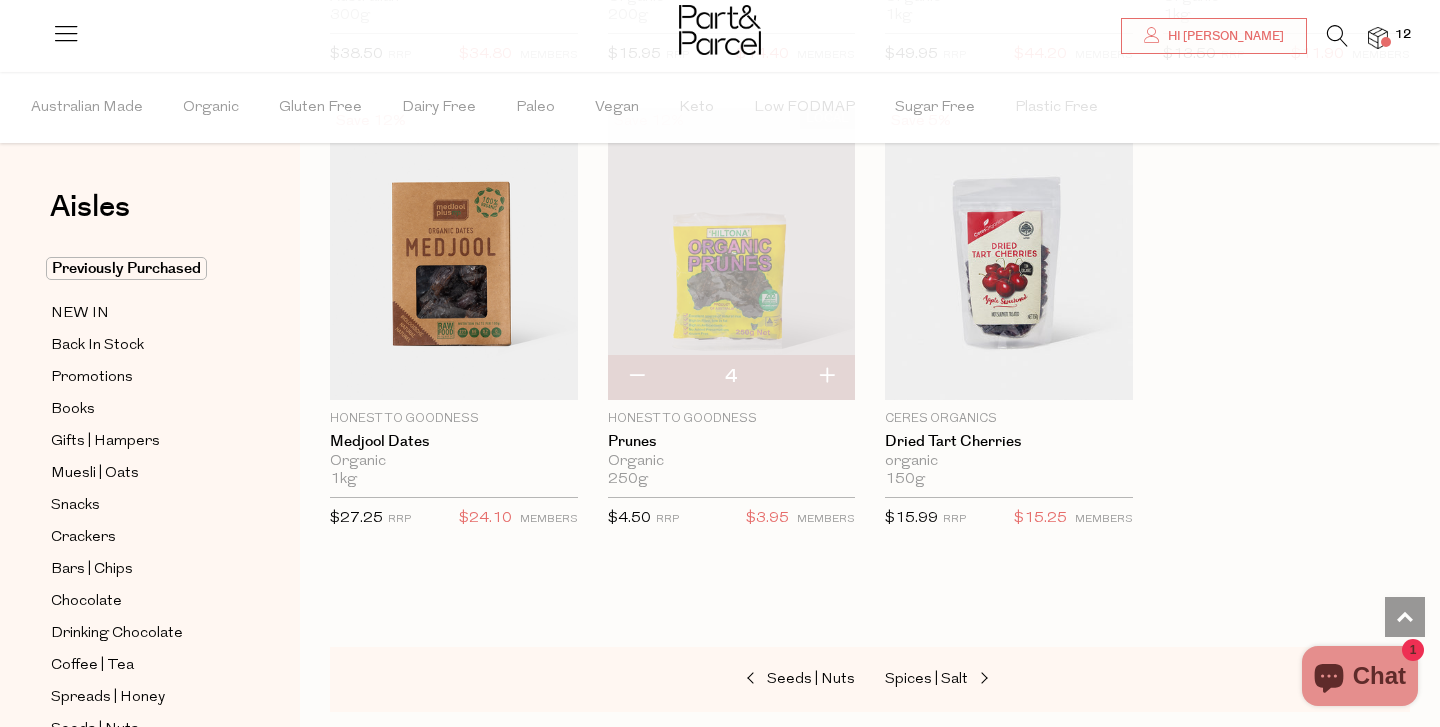 scroll, scrollTop: 1080, scrollLeft: 0, axis: vertical 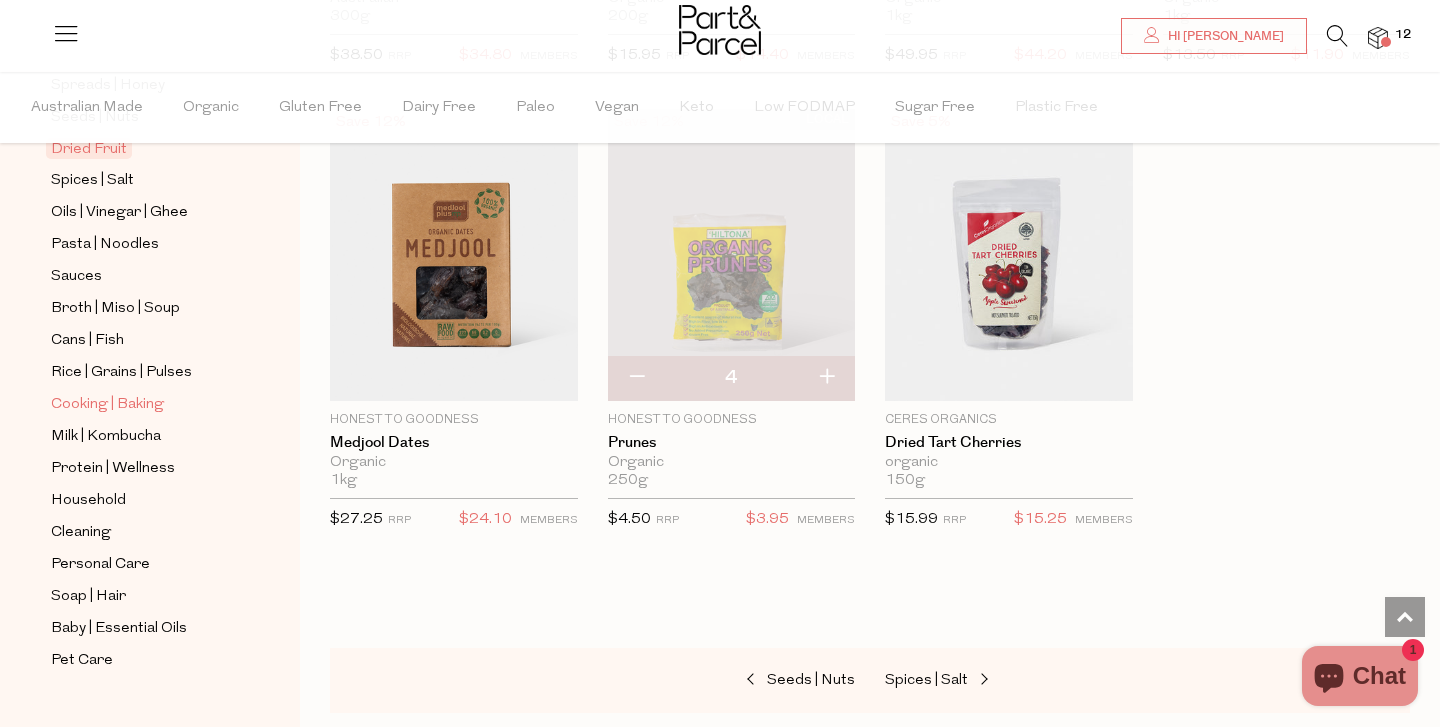 click on "Cooking | Baking" at bounding box center [107, 405] 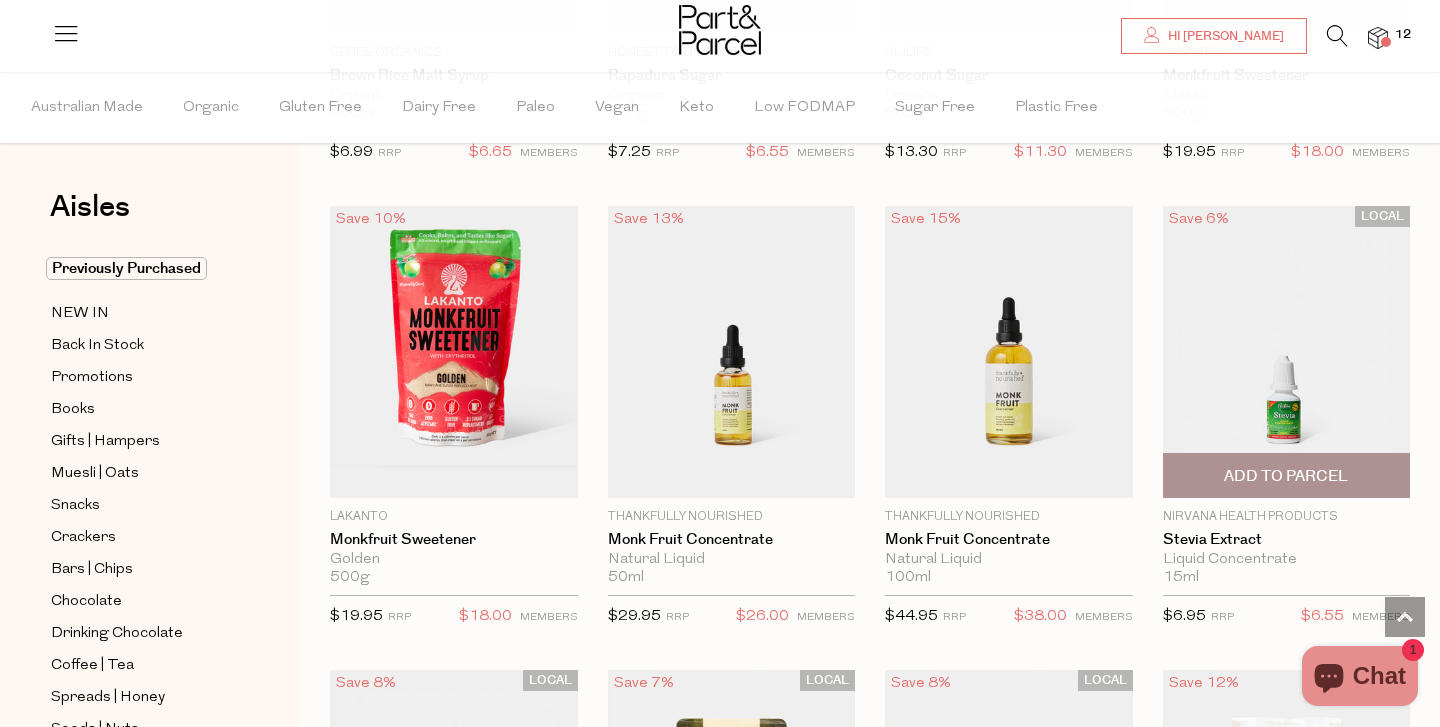 scroll, scrollTop: 4238, scrollLeft: 0, axis: vertical 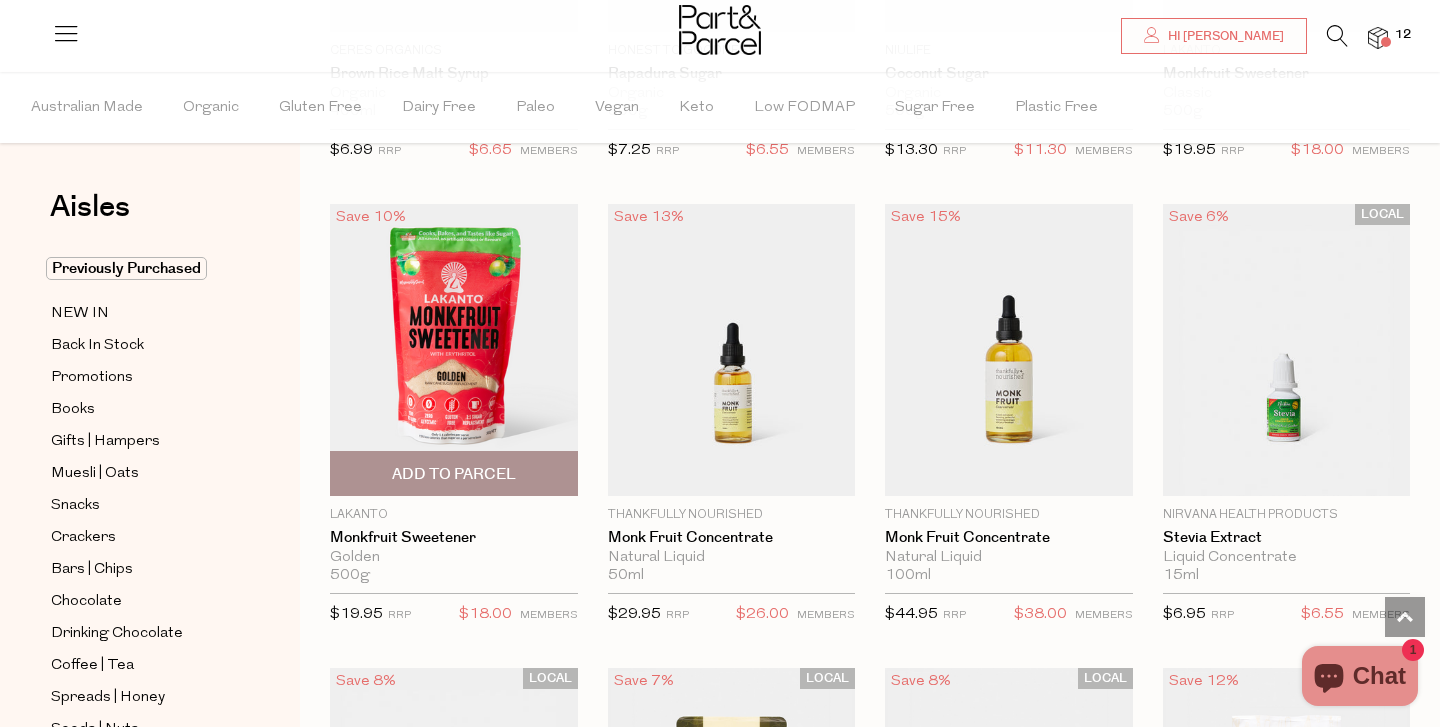 click on "Add To Parcel" at bounding box center (454, 474) 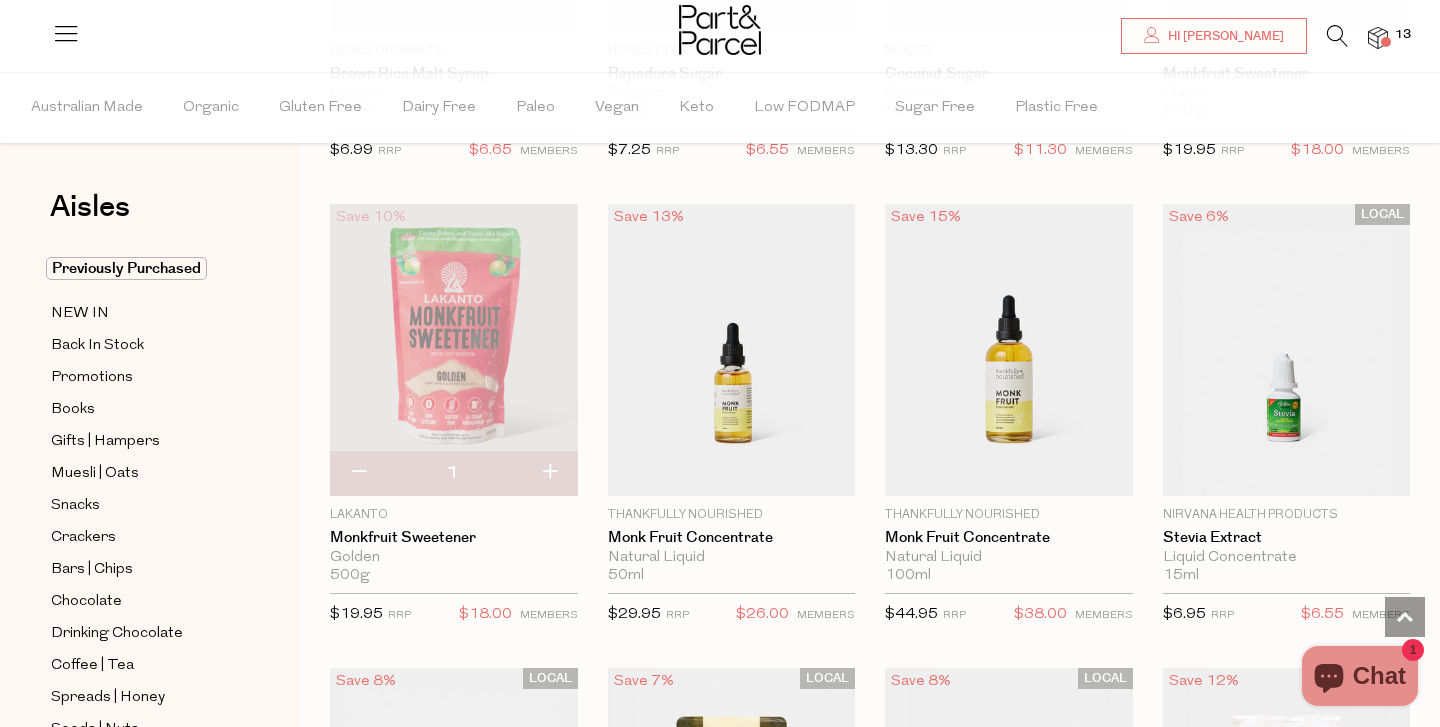 click at bounding box center (549, 473) 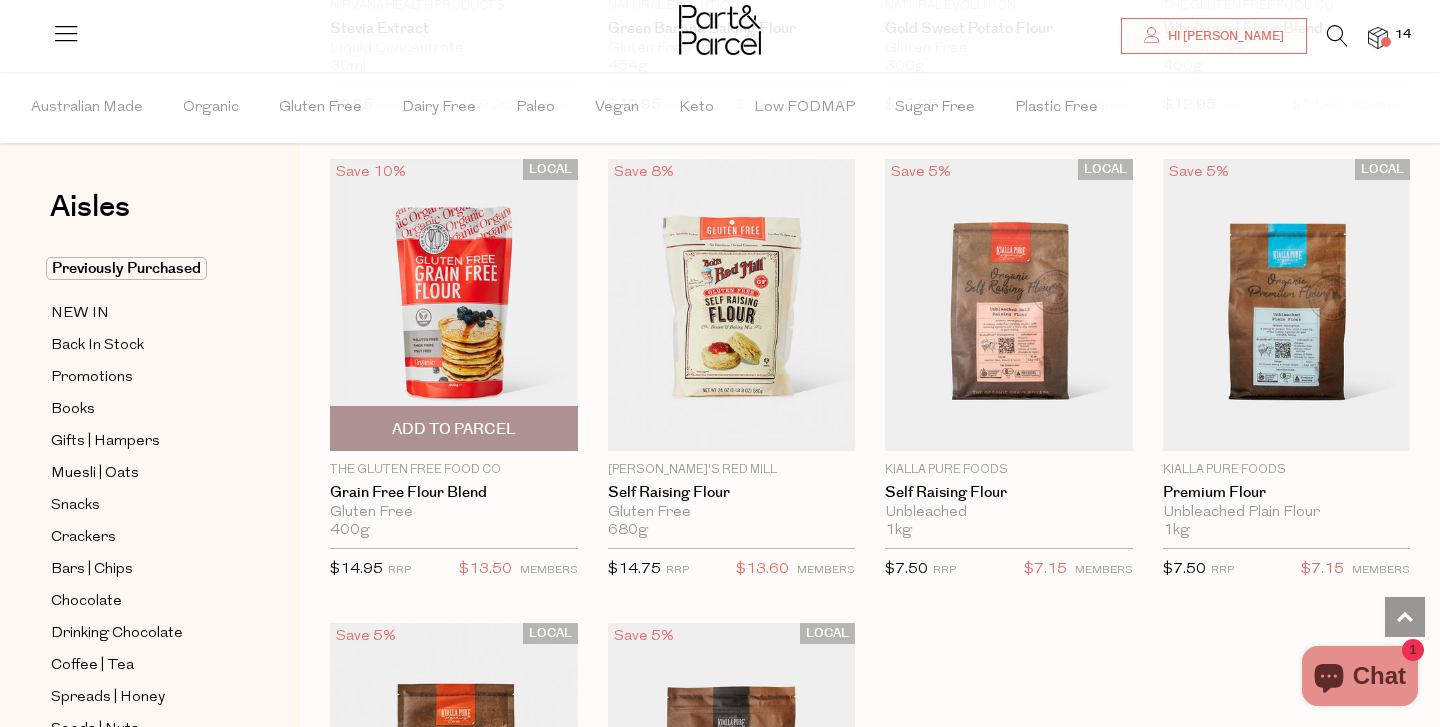 scroll, scrollTop: 5212, scrollLeft: 0, axis: vertical 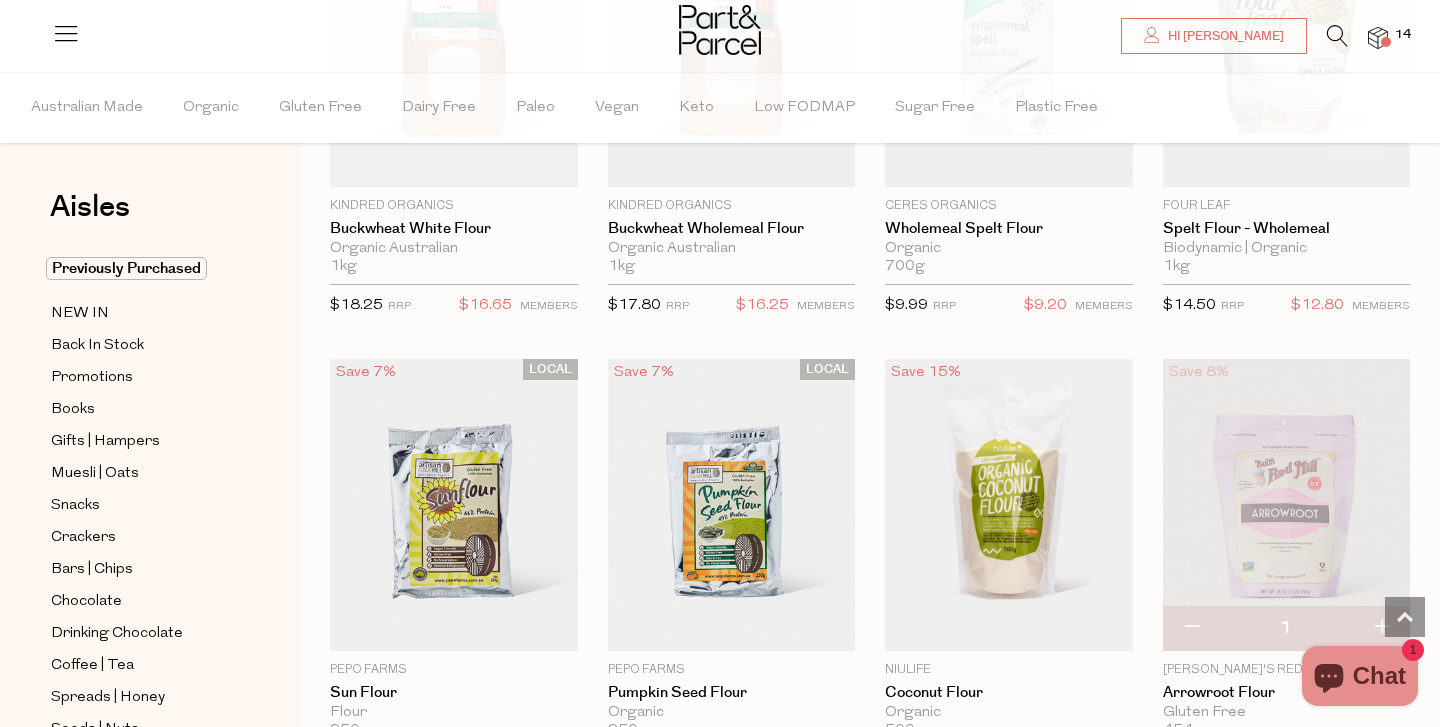 click at bounding box center (1287, 505) 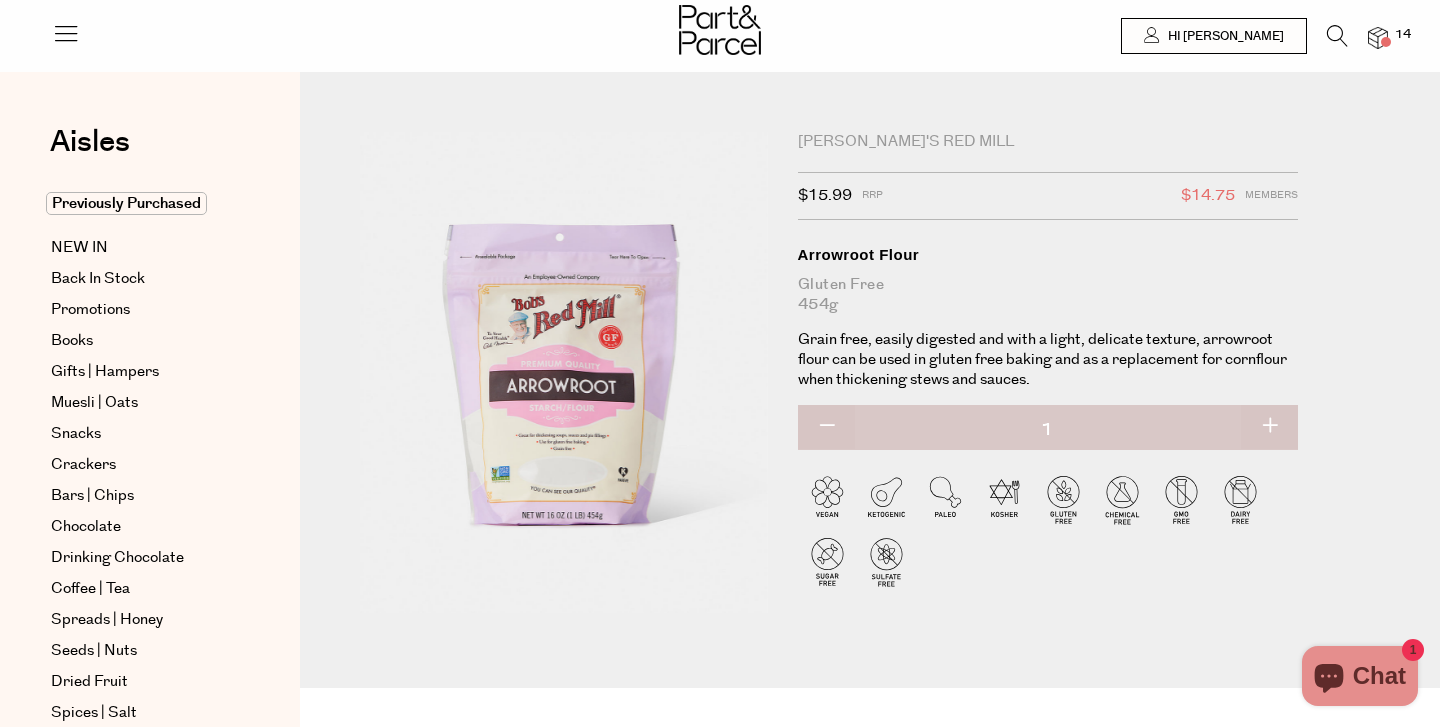 scroll, scrollTop: 0, scrollLeft: 0, axis: both 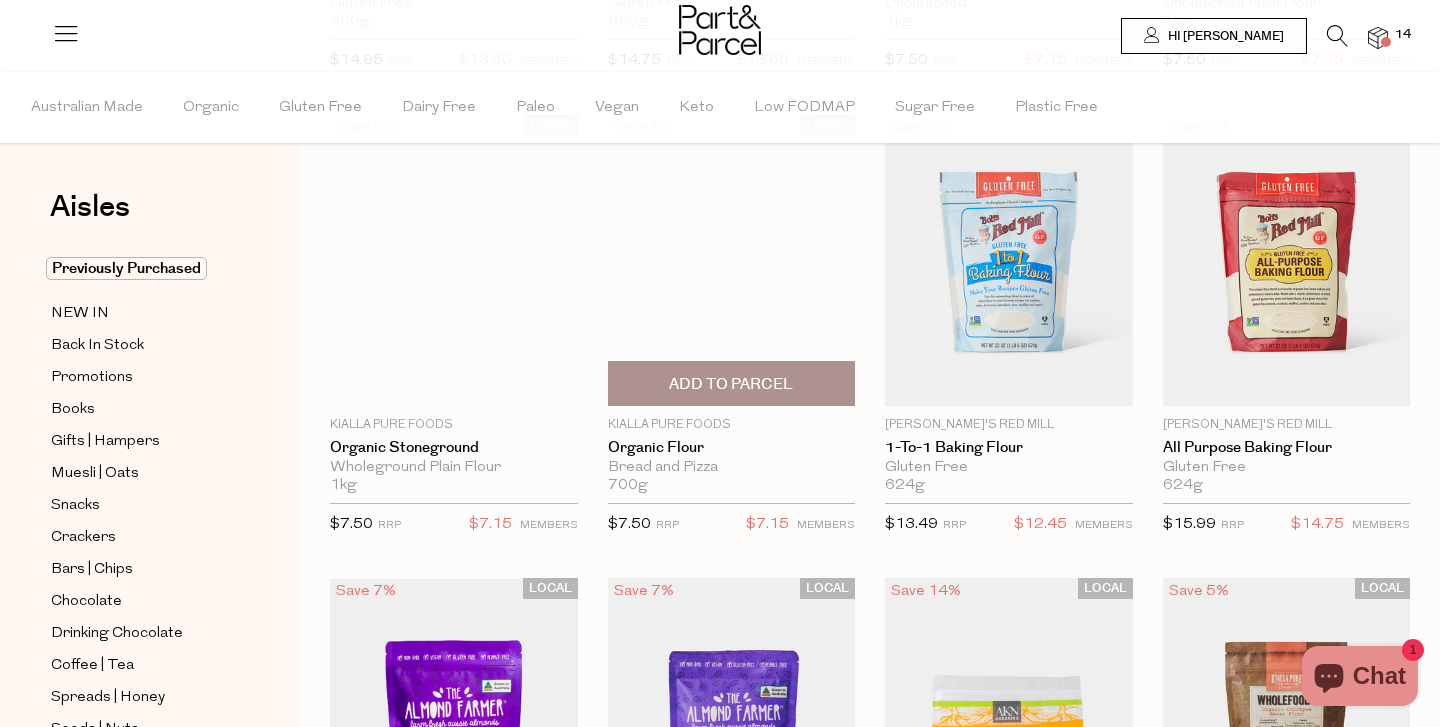 type on "2" 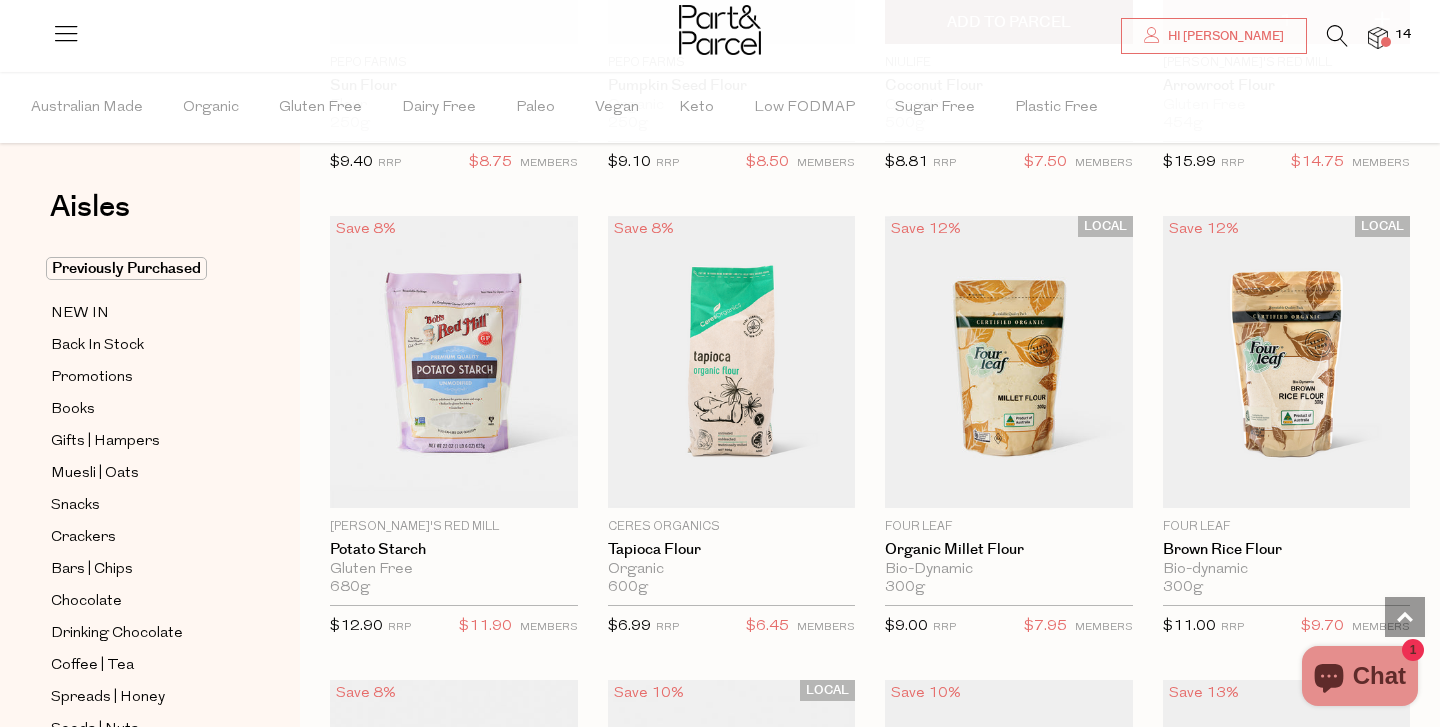 scroll, scrollTop: 7475, scrollLeft: 0, axis: vertical 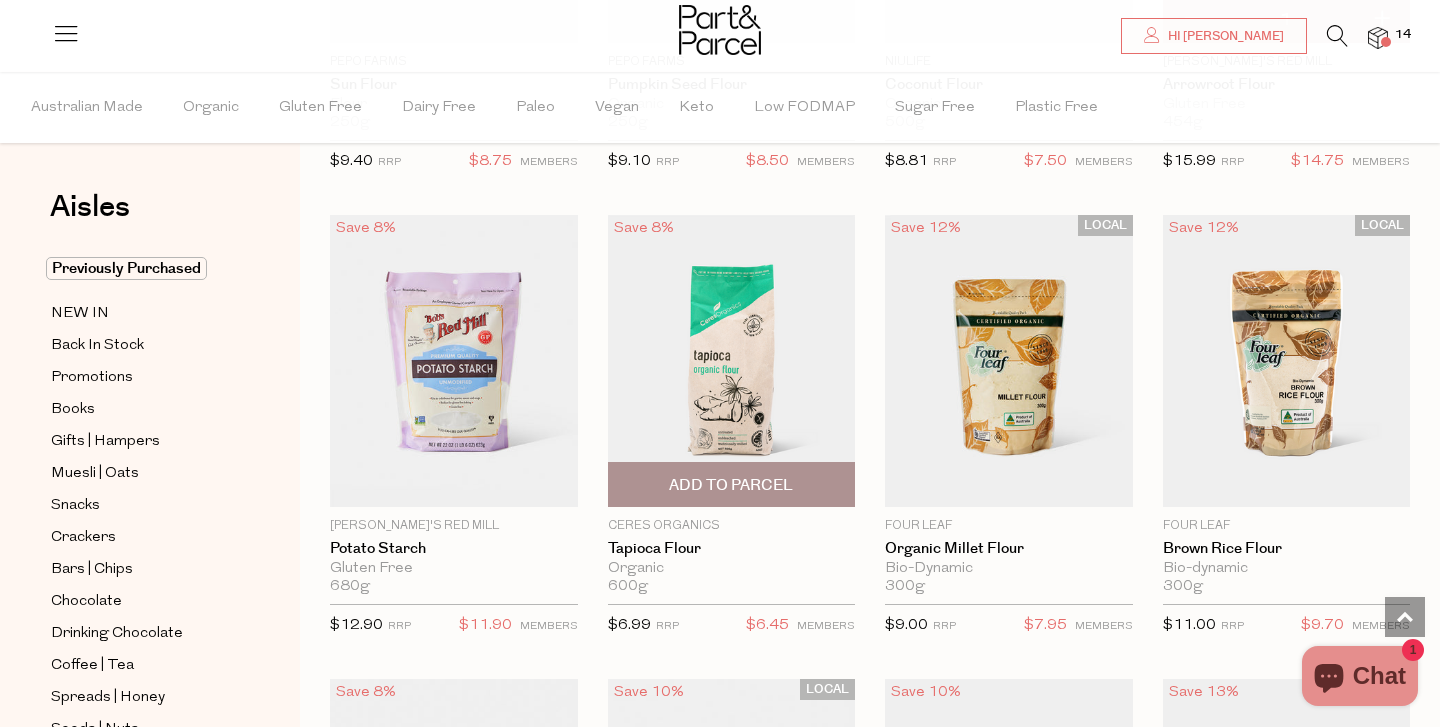 click on "Add To Parcel" at bounding box center (731, 485) 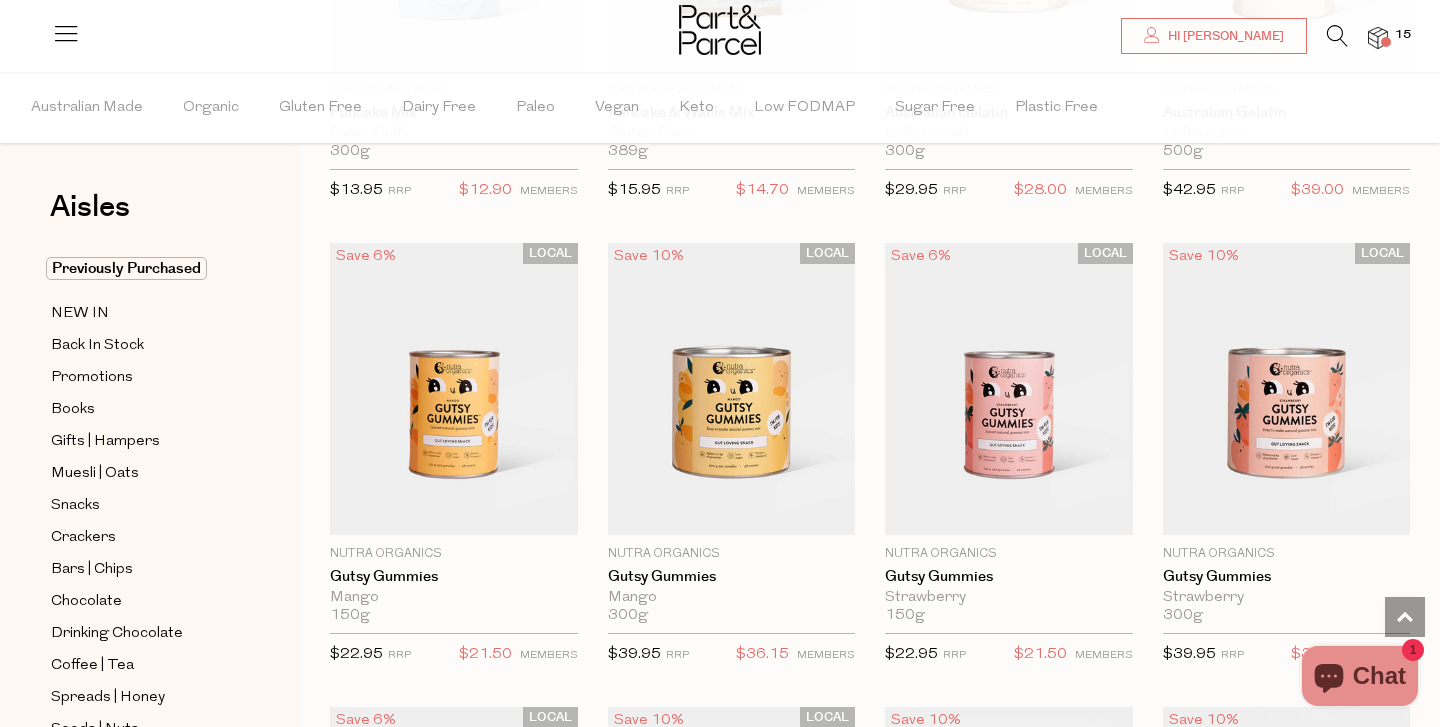 scroll, scrollTop: 1873, scrollLeft: 0, axis: vertical 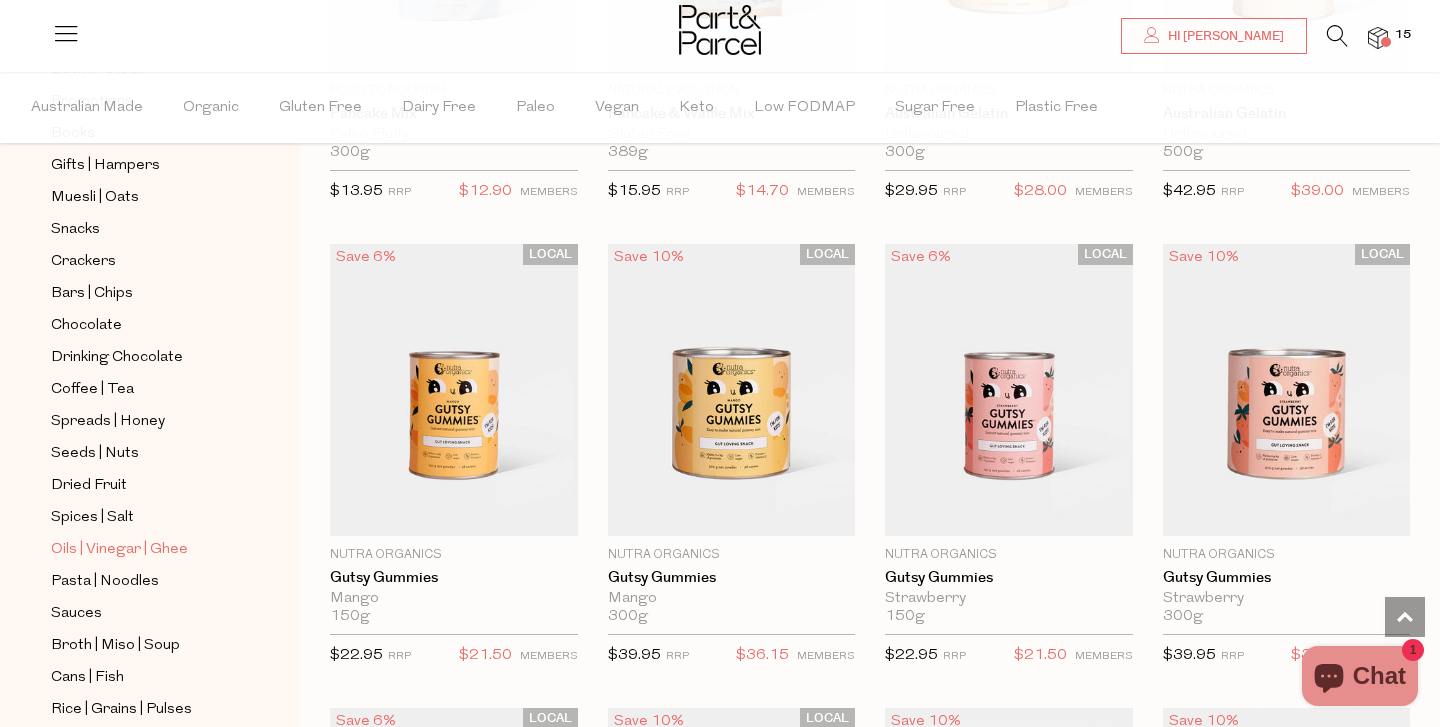 click on "Oils | Vinegar | Ghee" at bounding box center [119, 550] 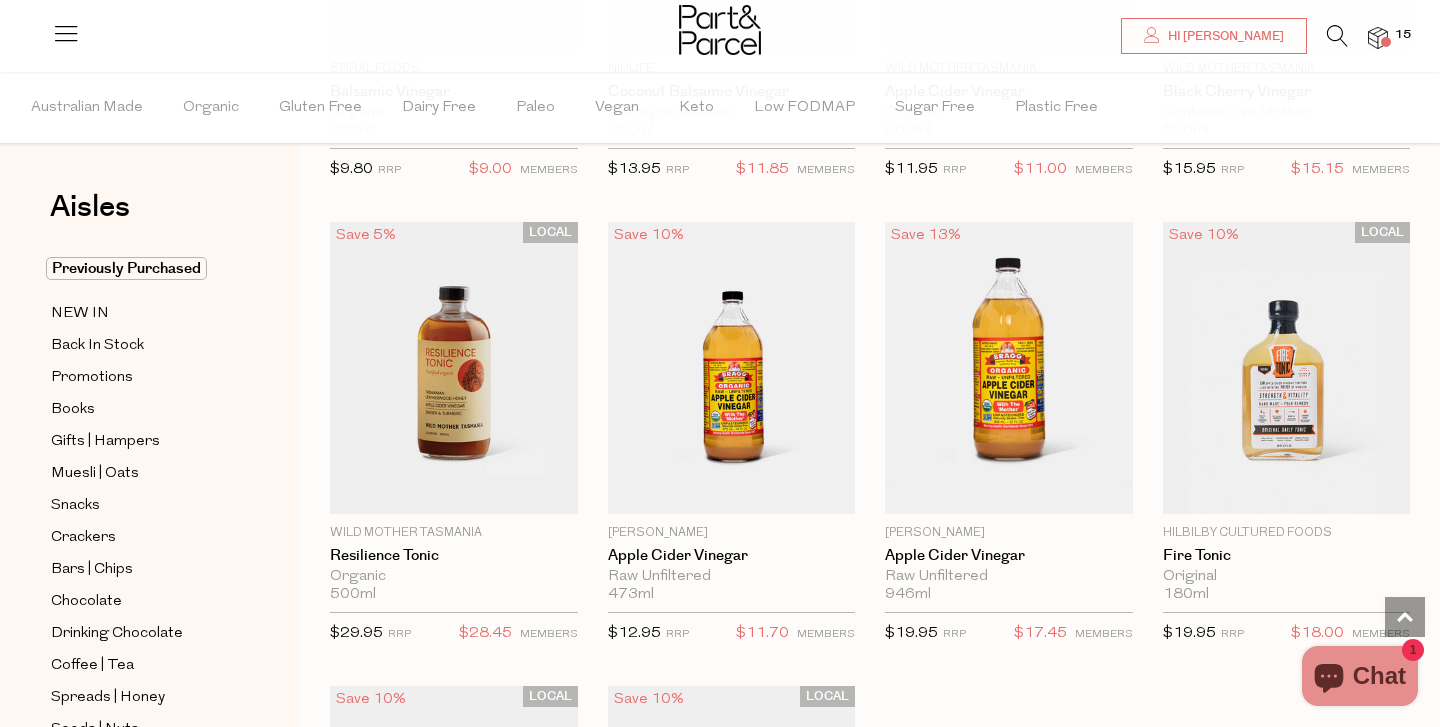 scroll, scrollTop: 4702, scrollLeft: 0, axis: vertical 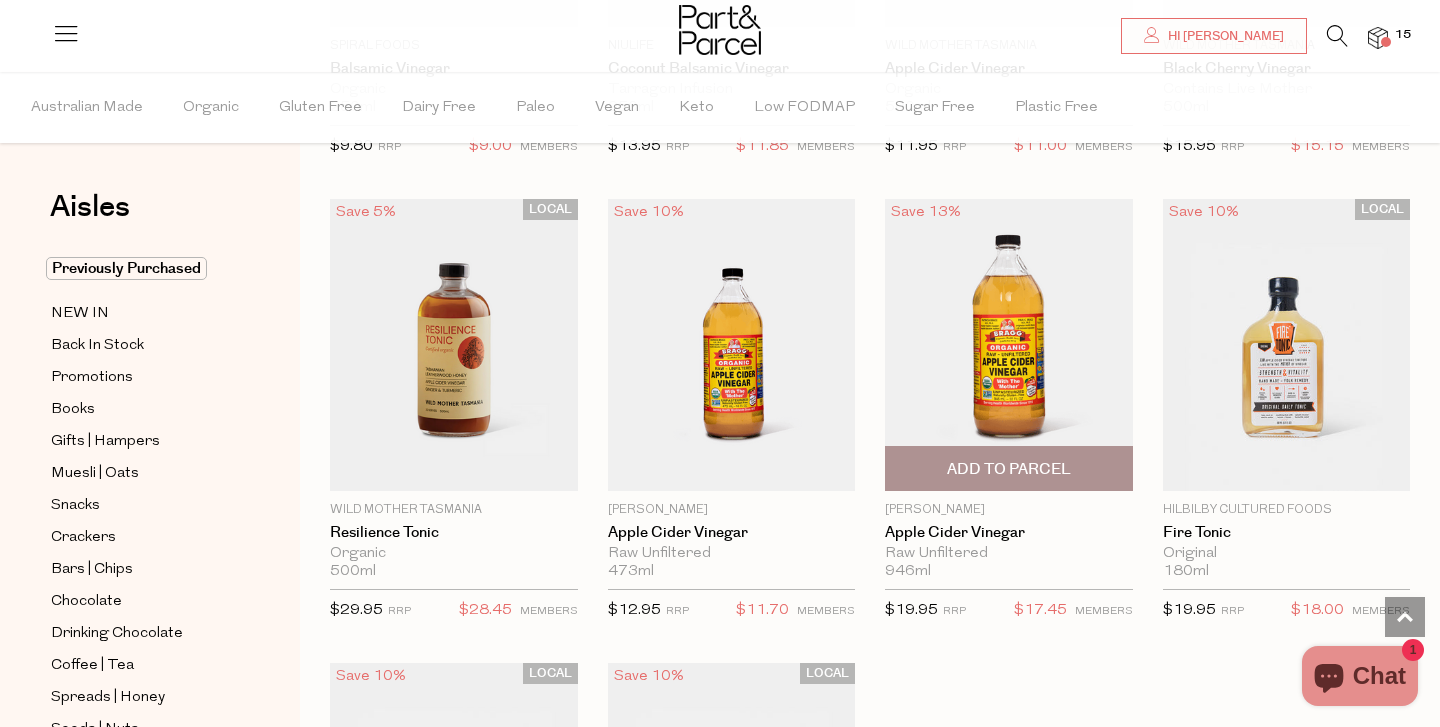 click on "Add To Parcel" at bounding box center [1009, 469] 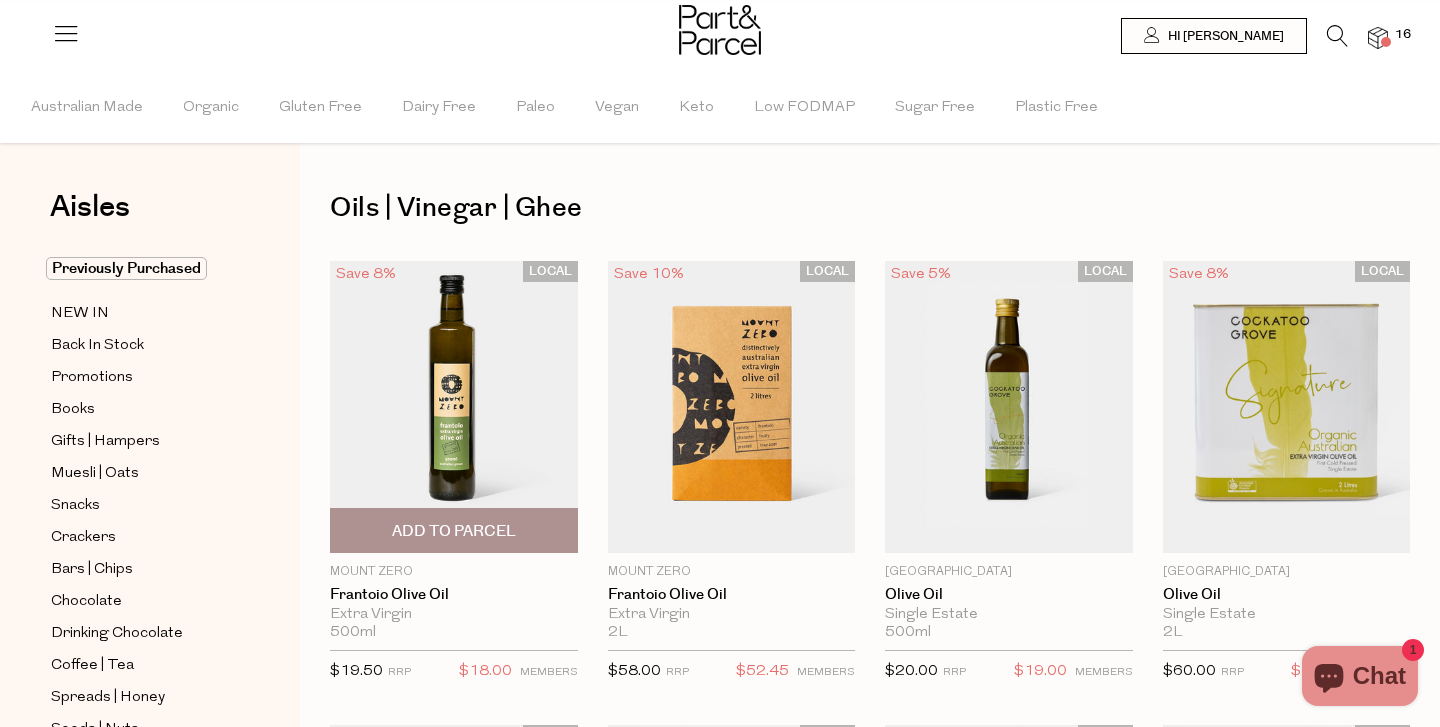 scroll, scrollTop: 0, scrollLeft: 0, axis: both 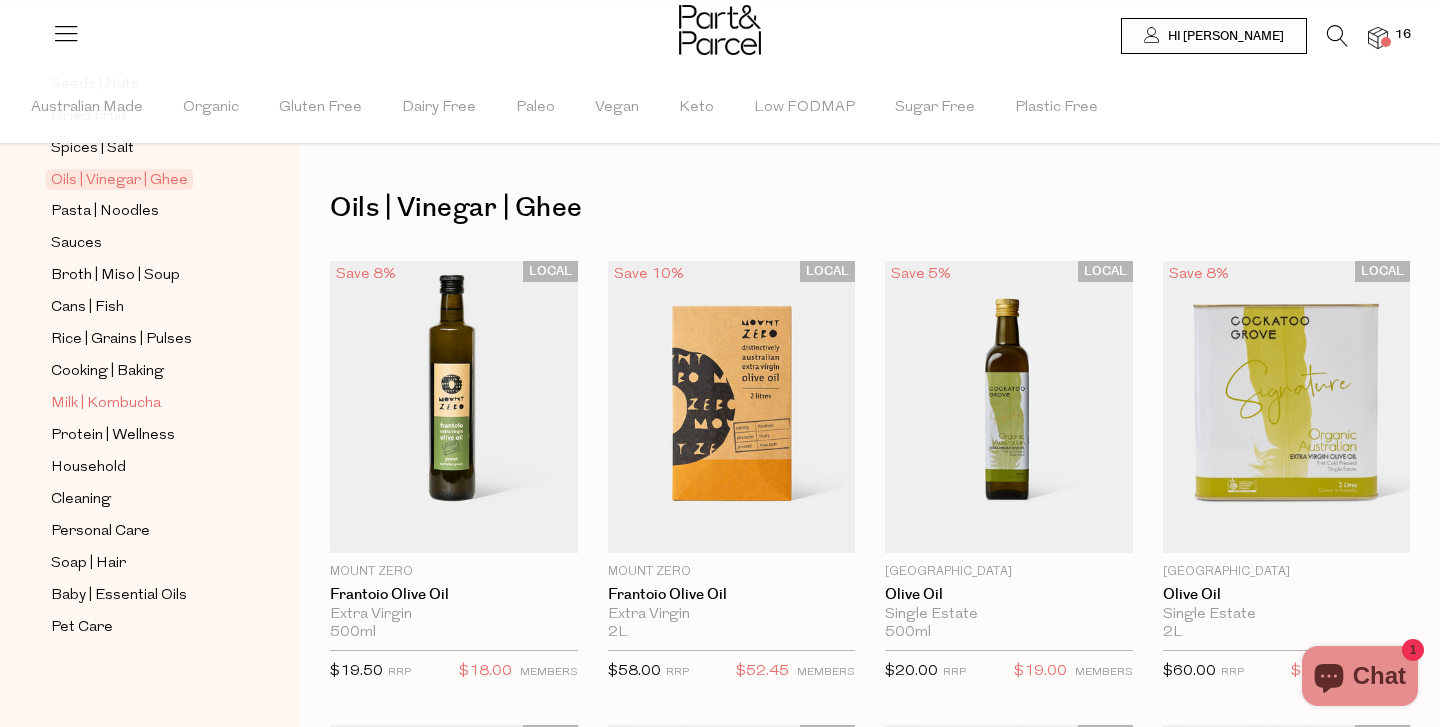 click on "Milk | Kombucha" at bounding box center [106, 404] 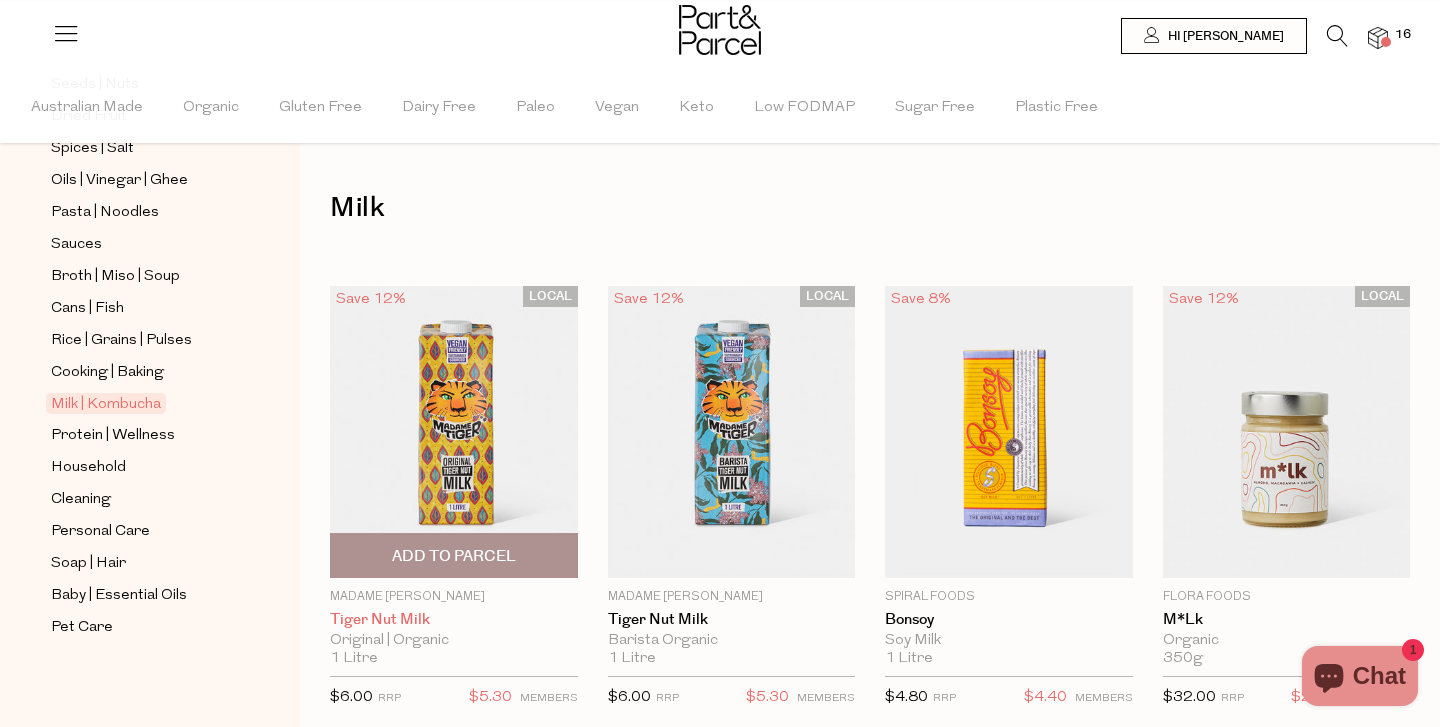 scroll, scrollTop: 645, scrollLeft: 0, axis: vertical 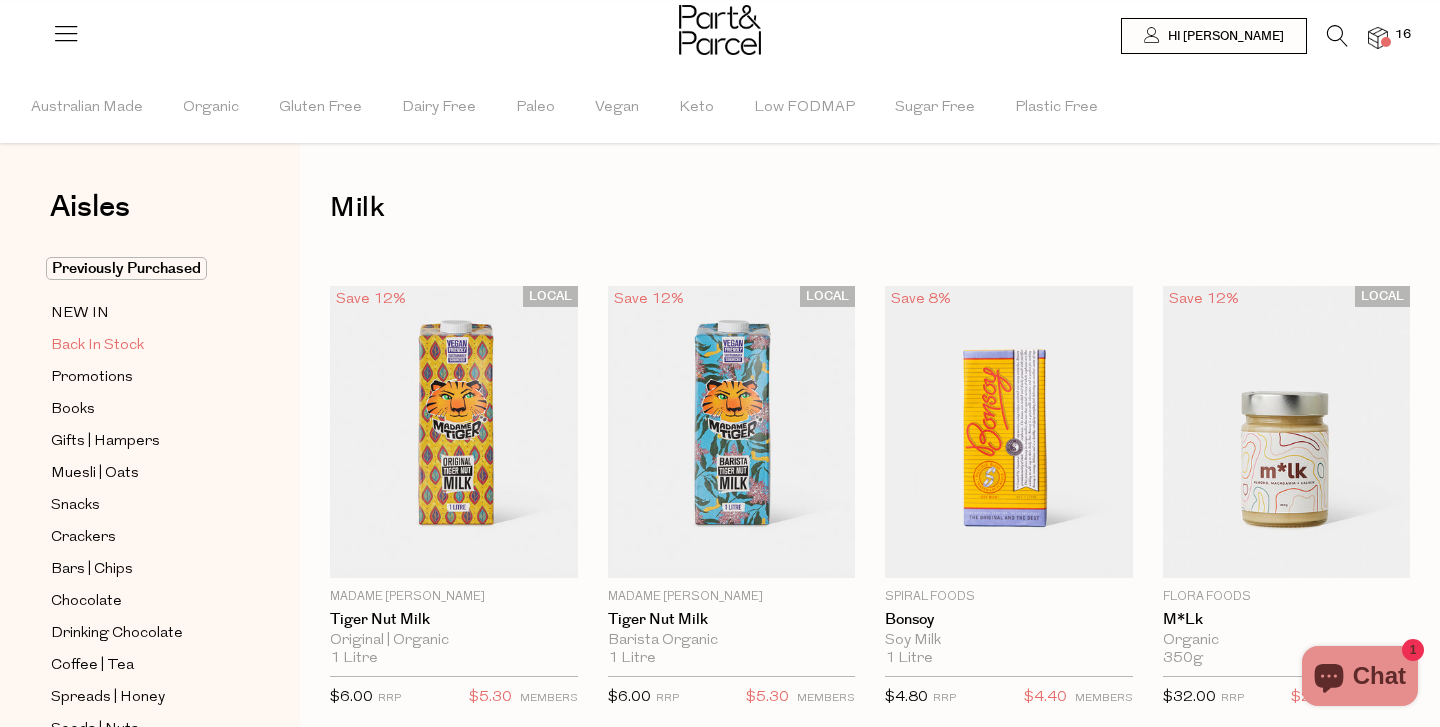 click on "Back In Stock" at bounding box center (97, 346) 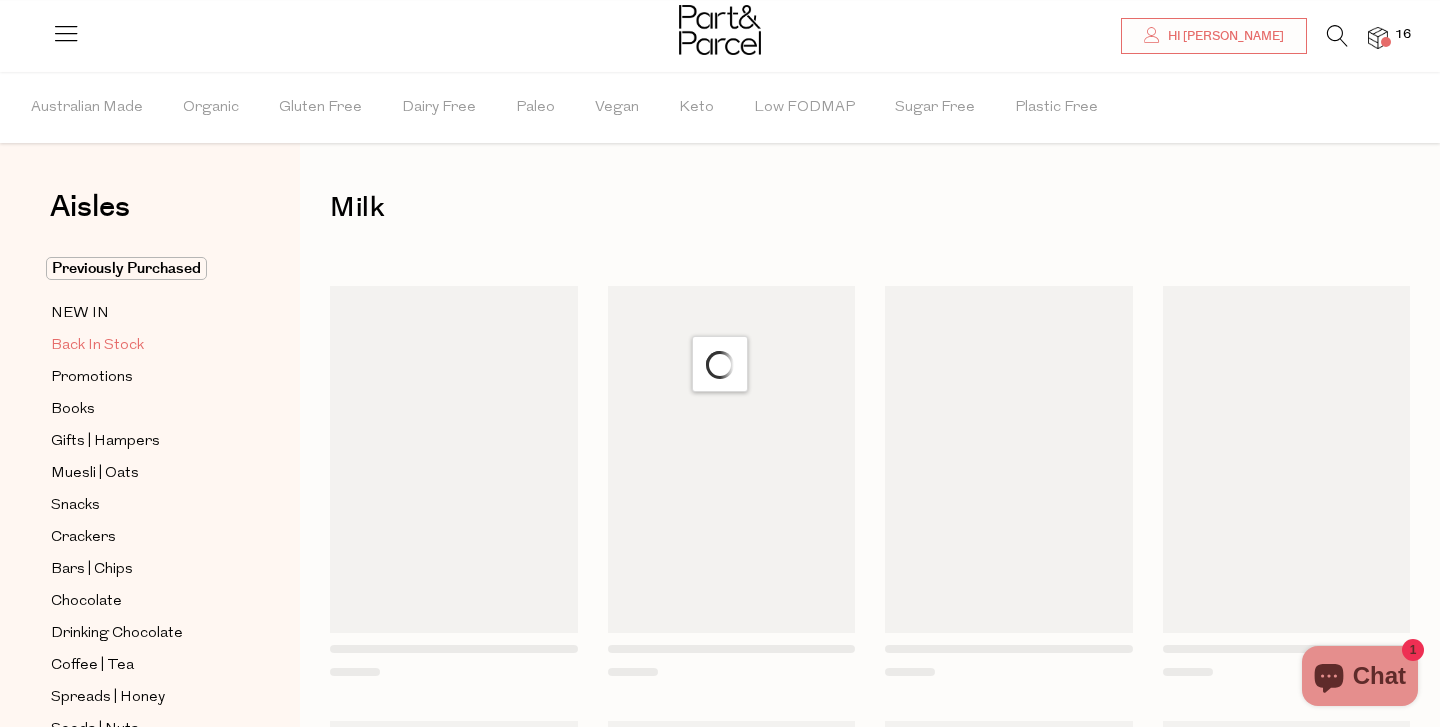 scroll, scrollTop: 10, scrollLeft: 0, axis: vertical 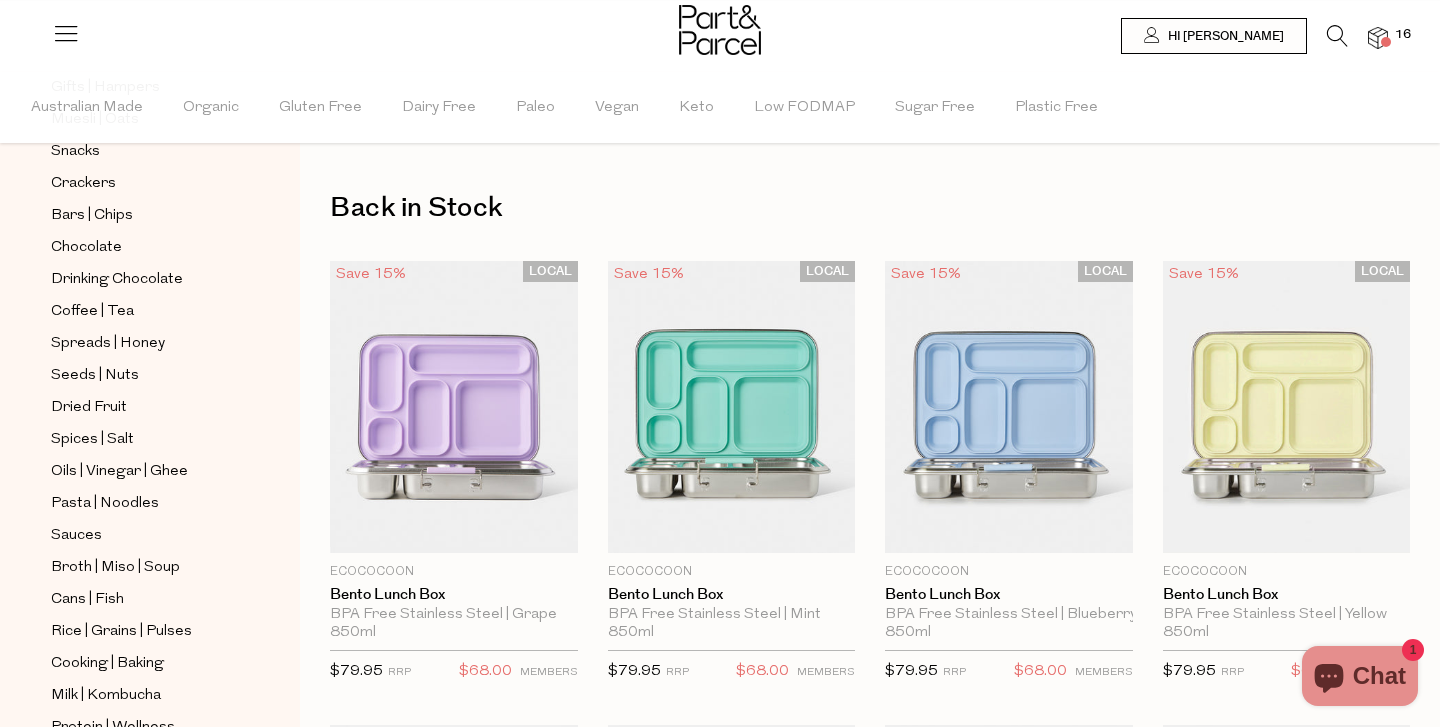 click at bounding box center (1337, 36) 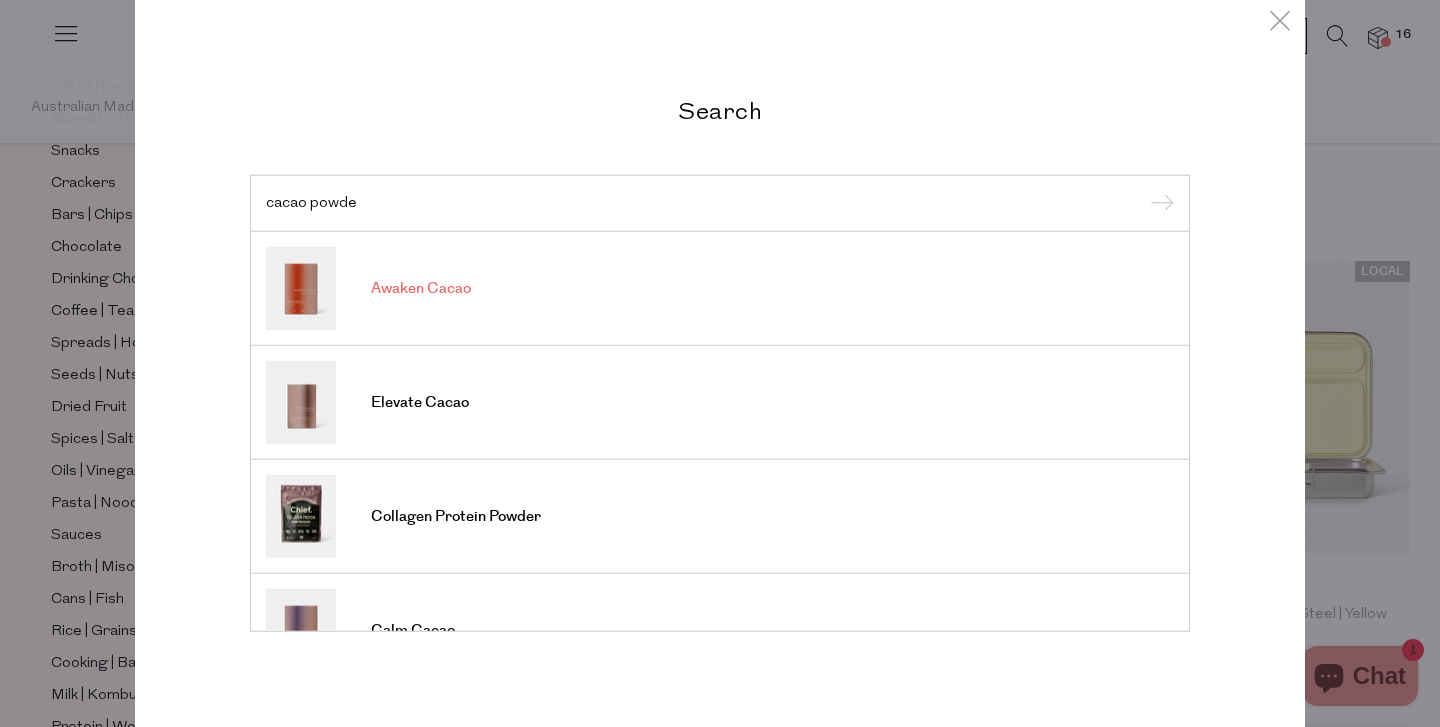 type on "cacao powde" 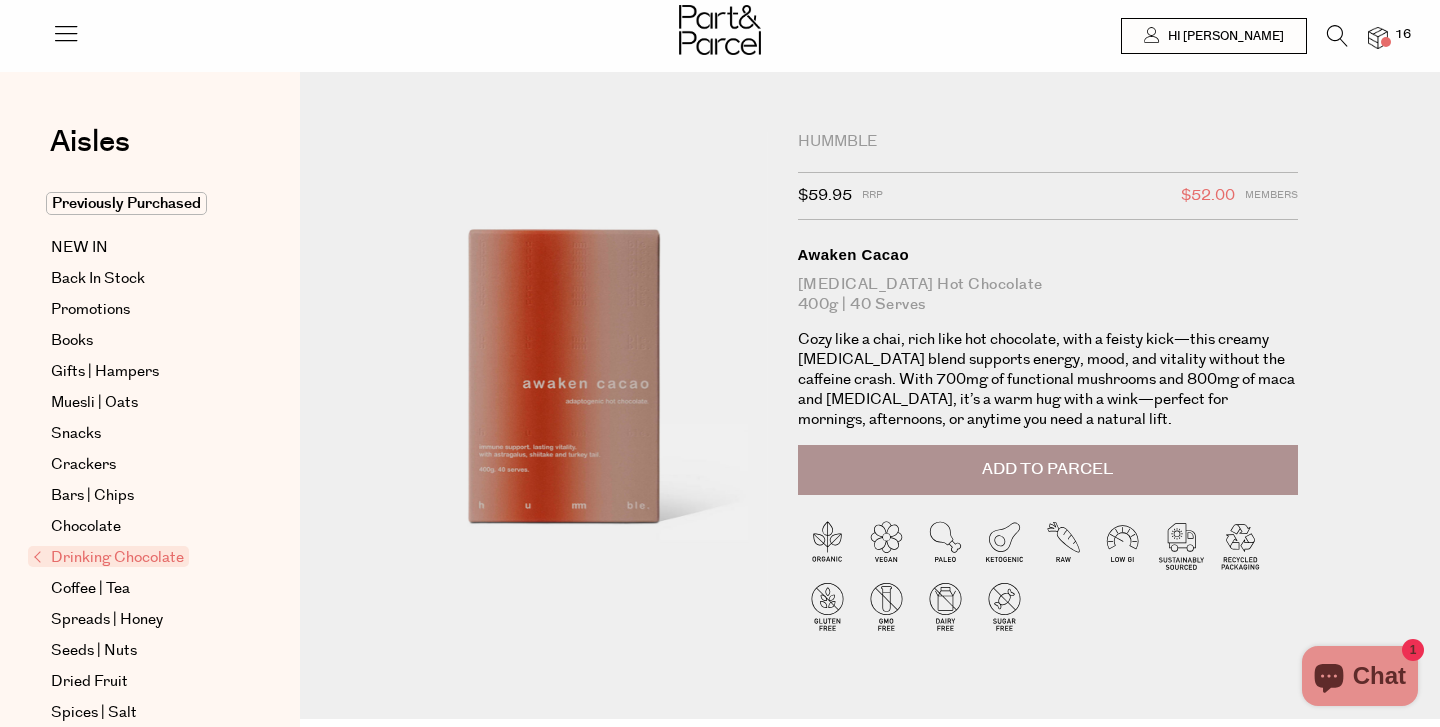 scroll, scrollTop: 0, scrollLeft: 0, axis: both 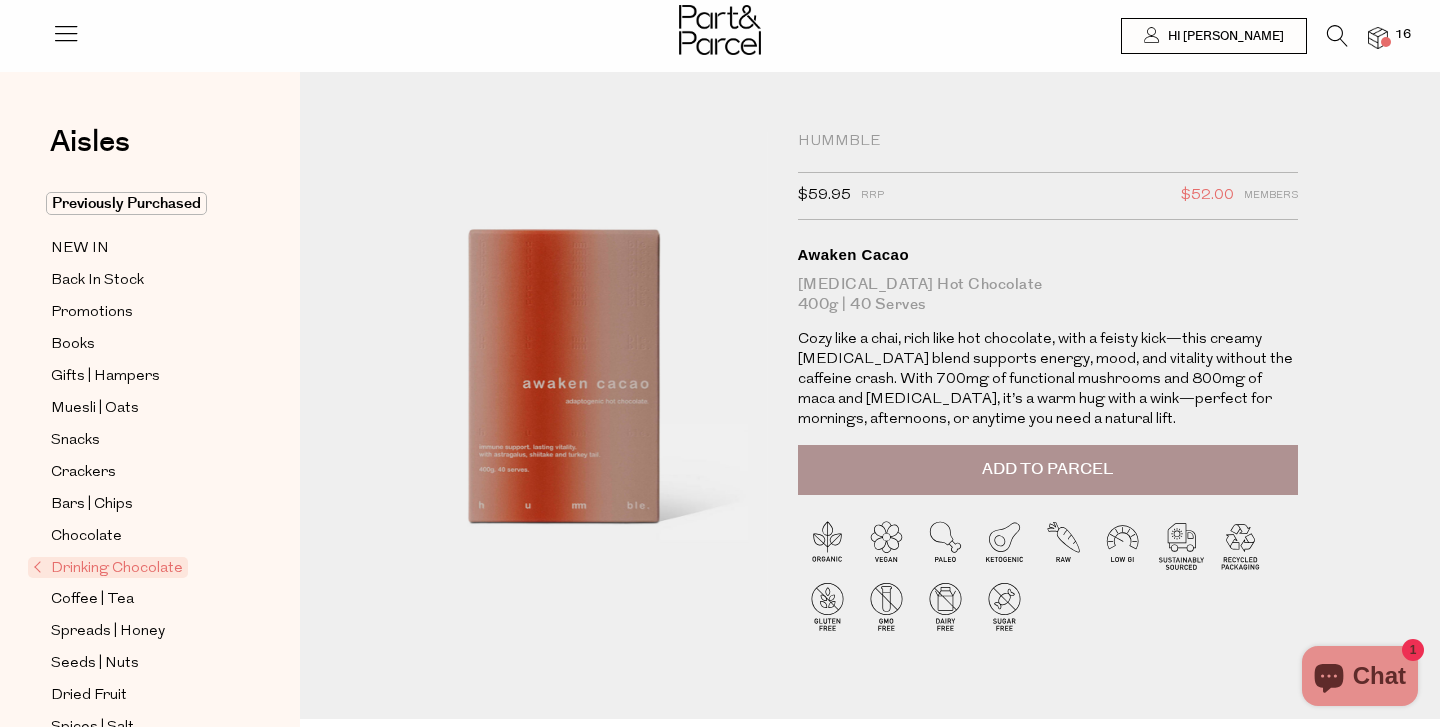 click at bounding box center [1337, 36] 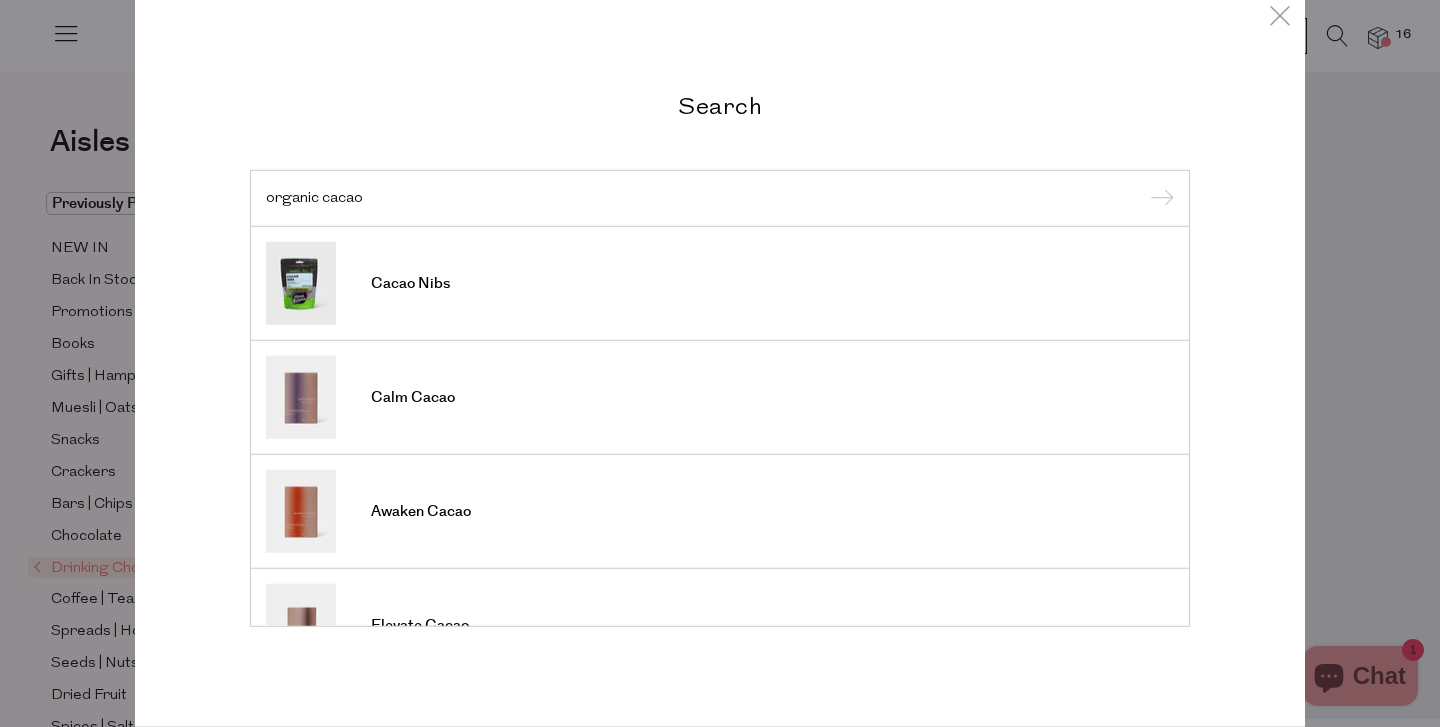 scroll, scrollTop: 5, scrollLeft: 0, axis: vertical 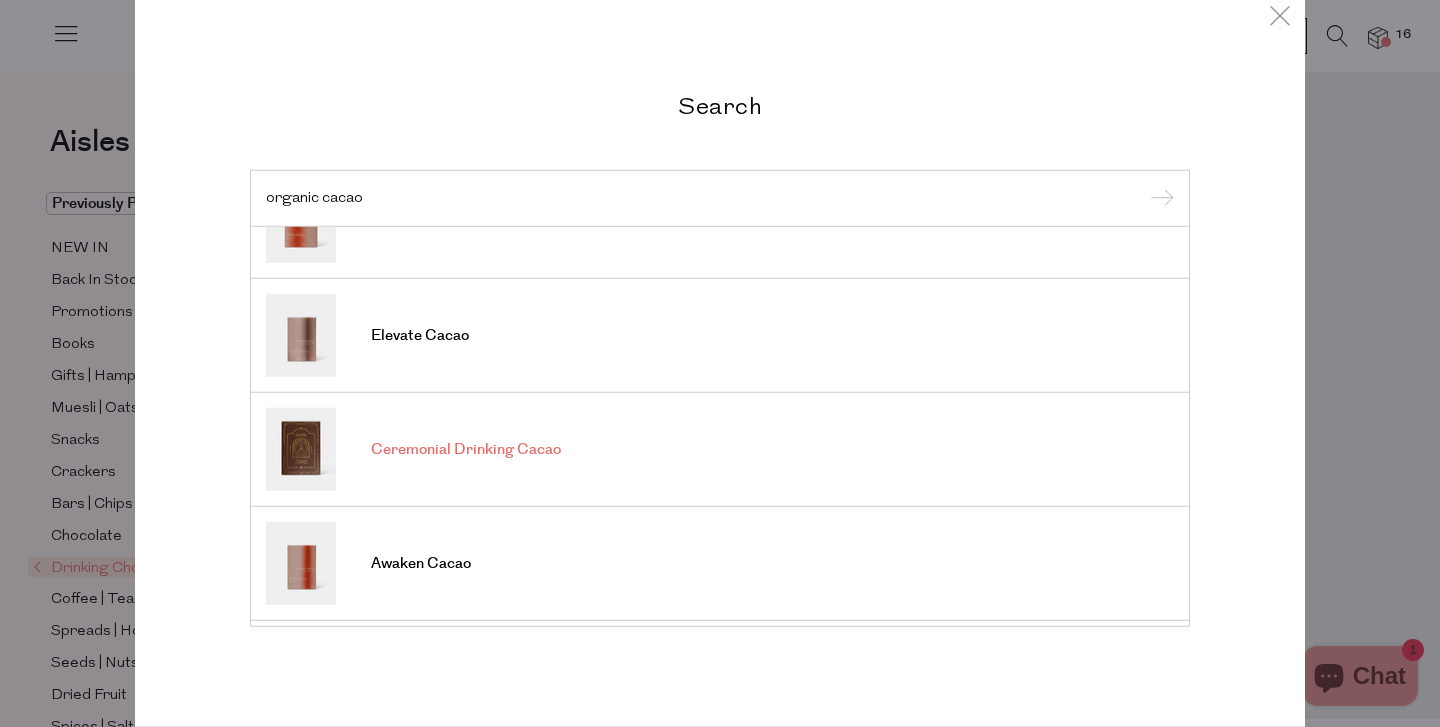 type on "organic cacao" 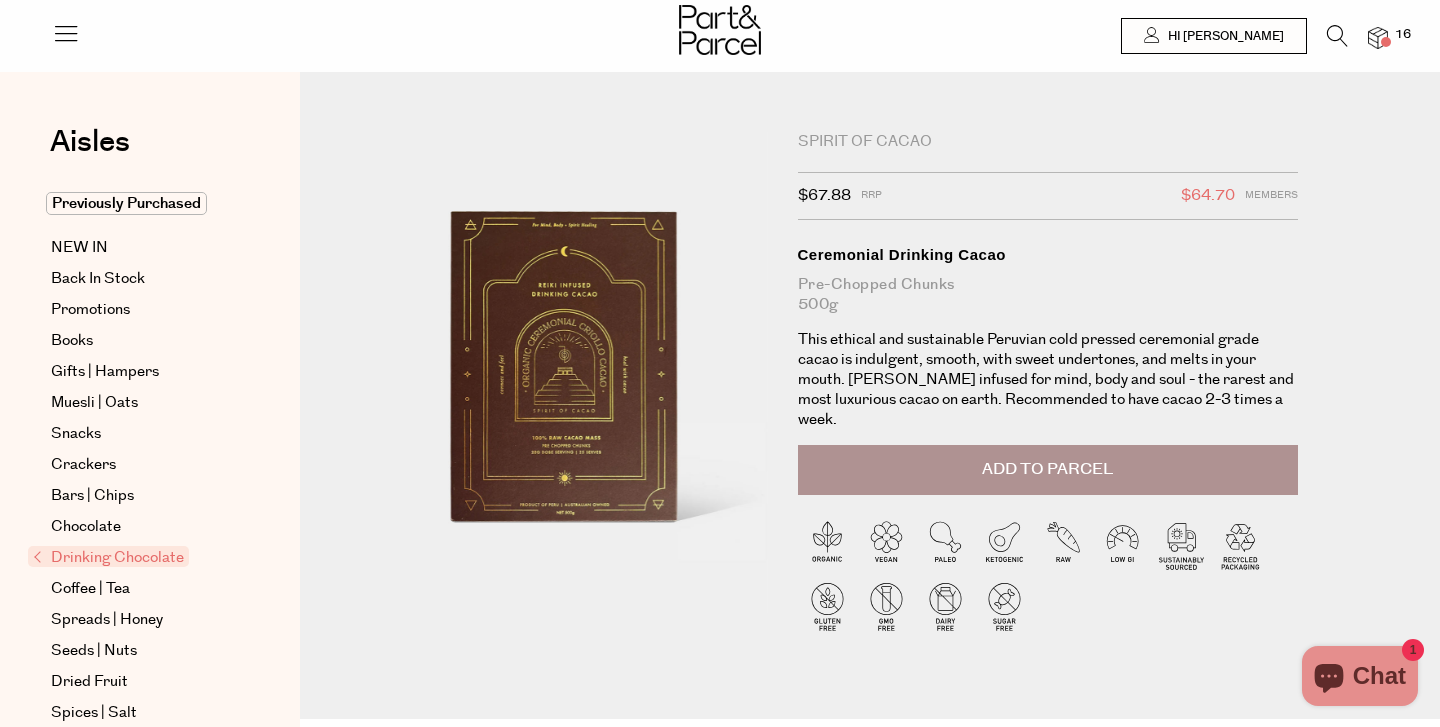 scroll, scrollTop: 0, scrollLeft: 0, axis: both 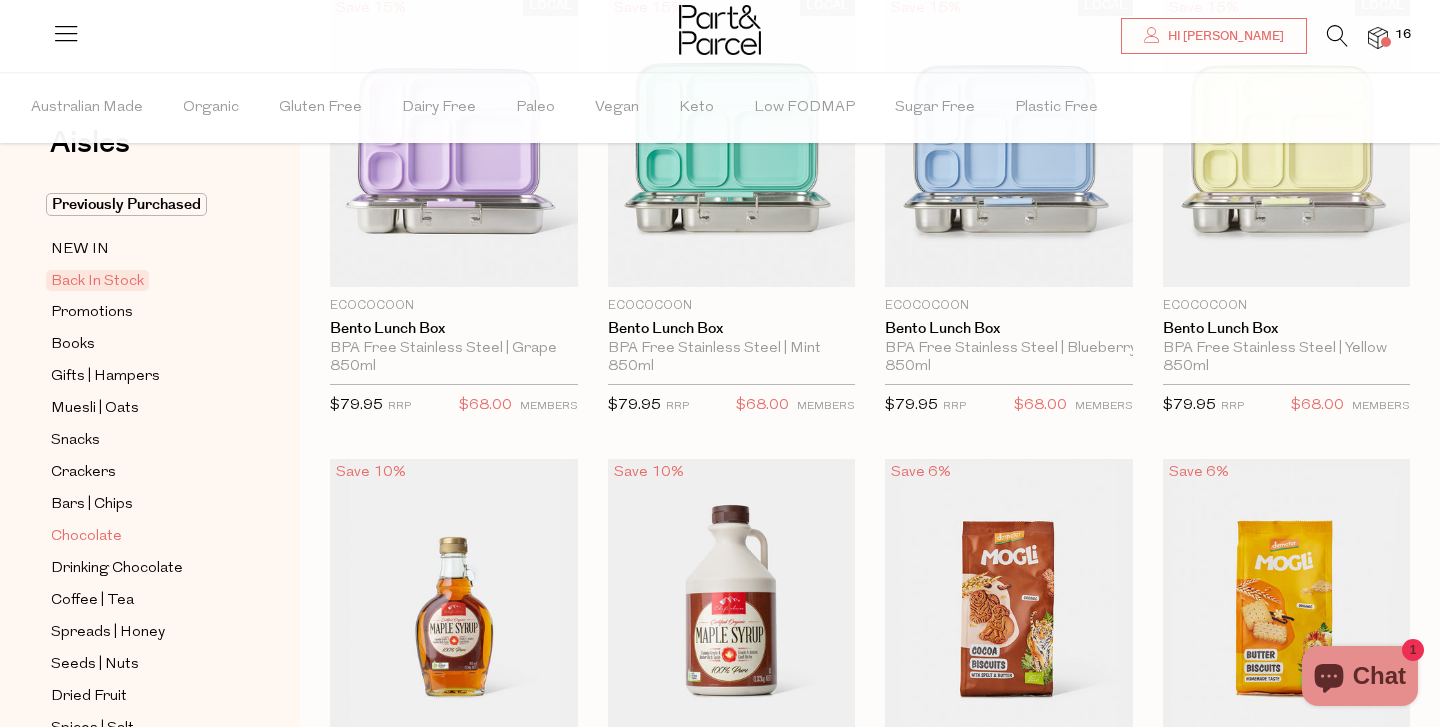 click on "Chocolate" at bounding box center [86, 537] 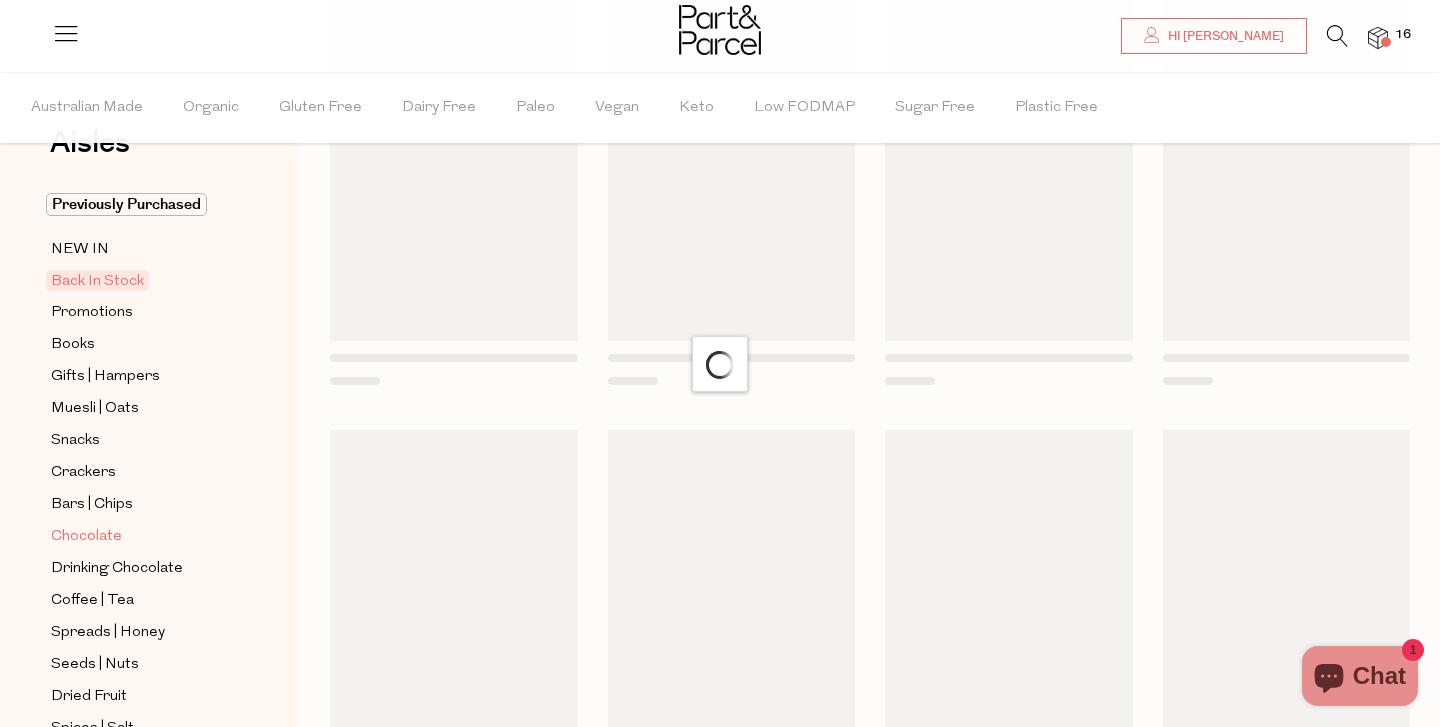 scroll, scrollTop: 0, scrollLeft: 0, axis: both 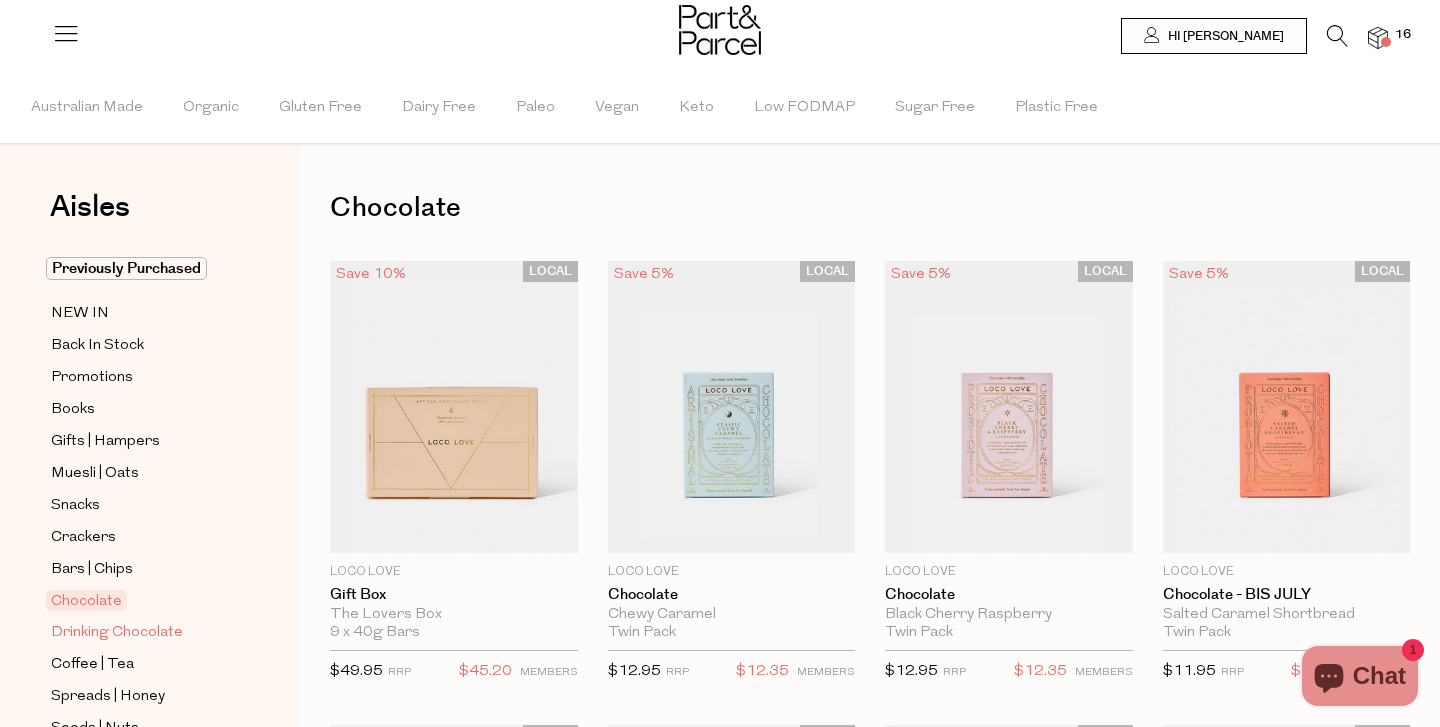 click on "Drinking Chocolate" at bounding box center [117, 633] 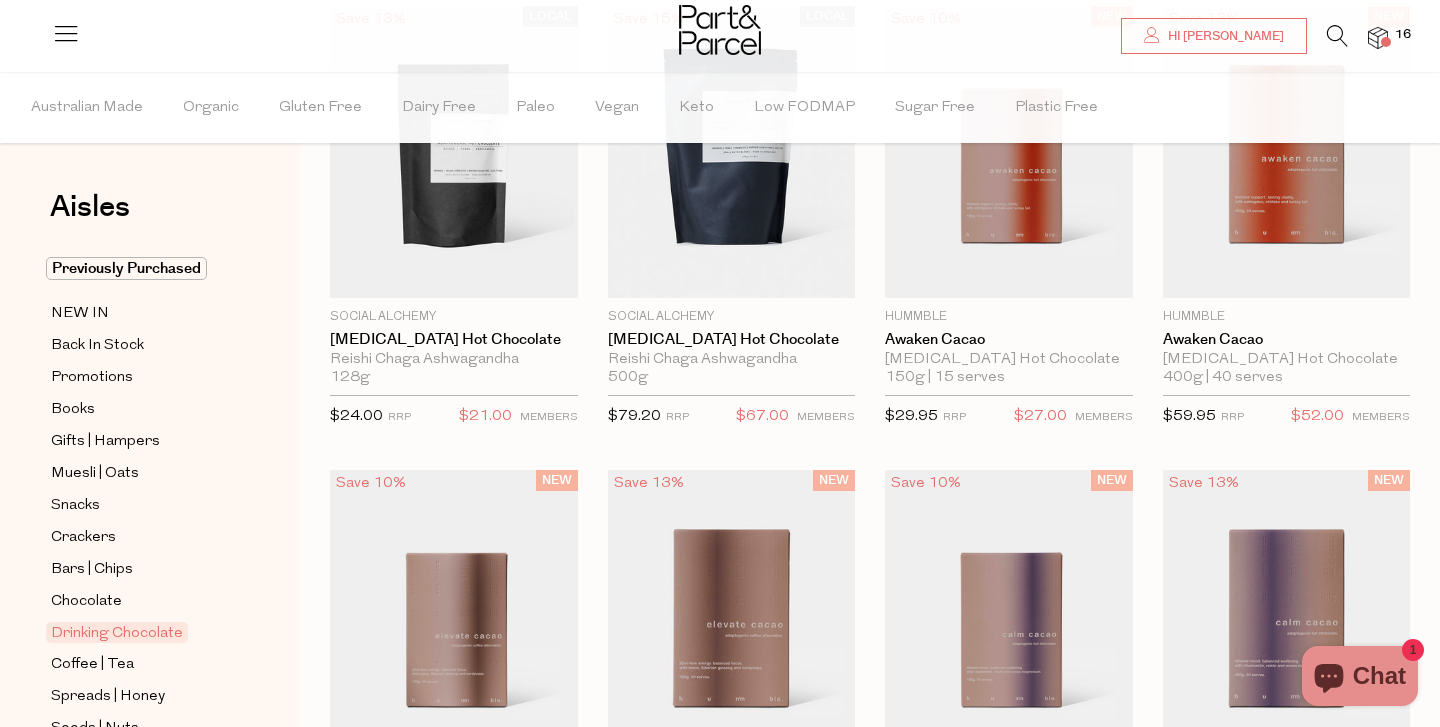 scroll, scrollTop: 263, scrollLeft: 0, axis: vertical 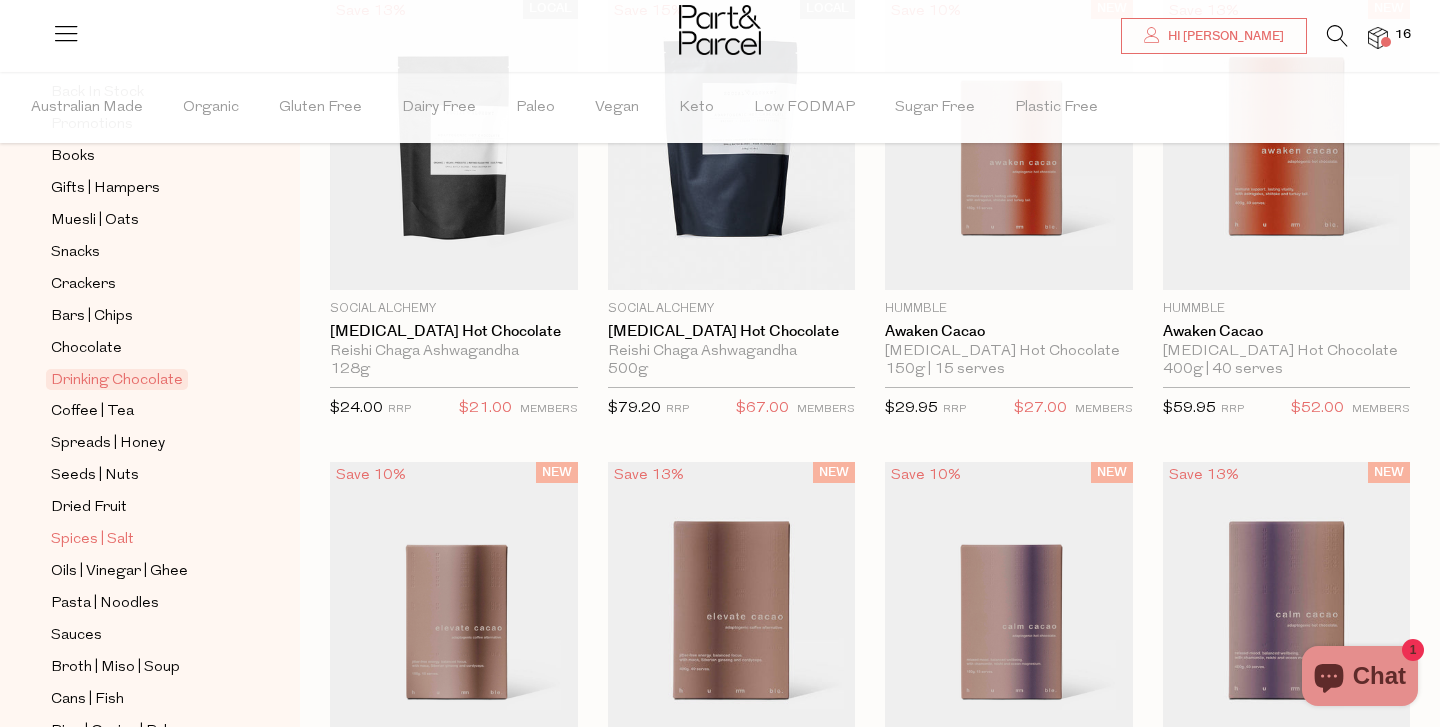 click on "Spices | Salt" at bounding box center [92, 540] 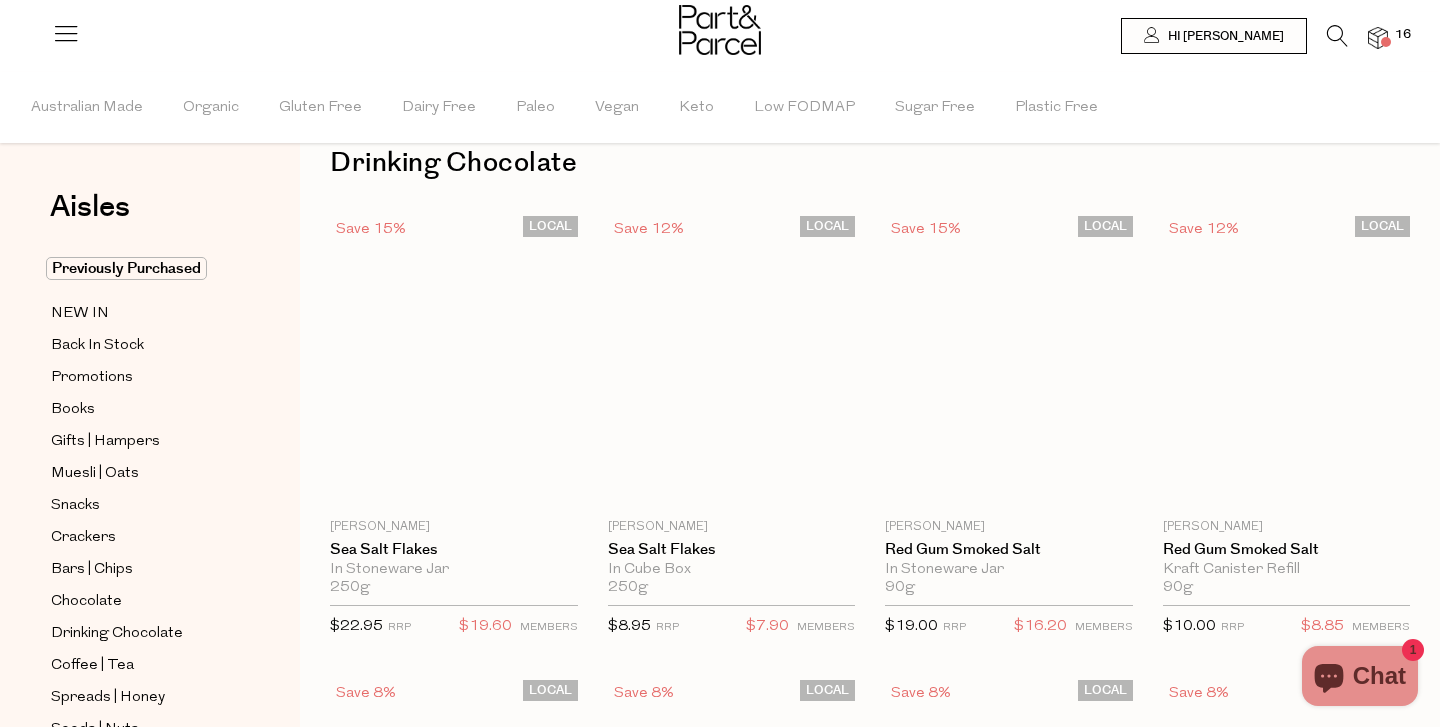 scroll, scrollTop: 0, scrollLeft: 0, axis: both 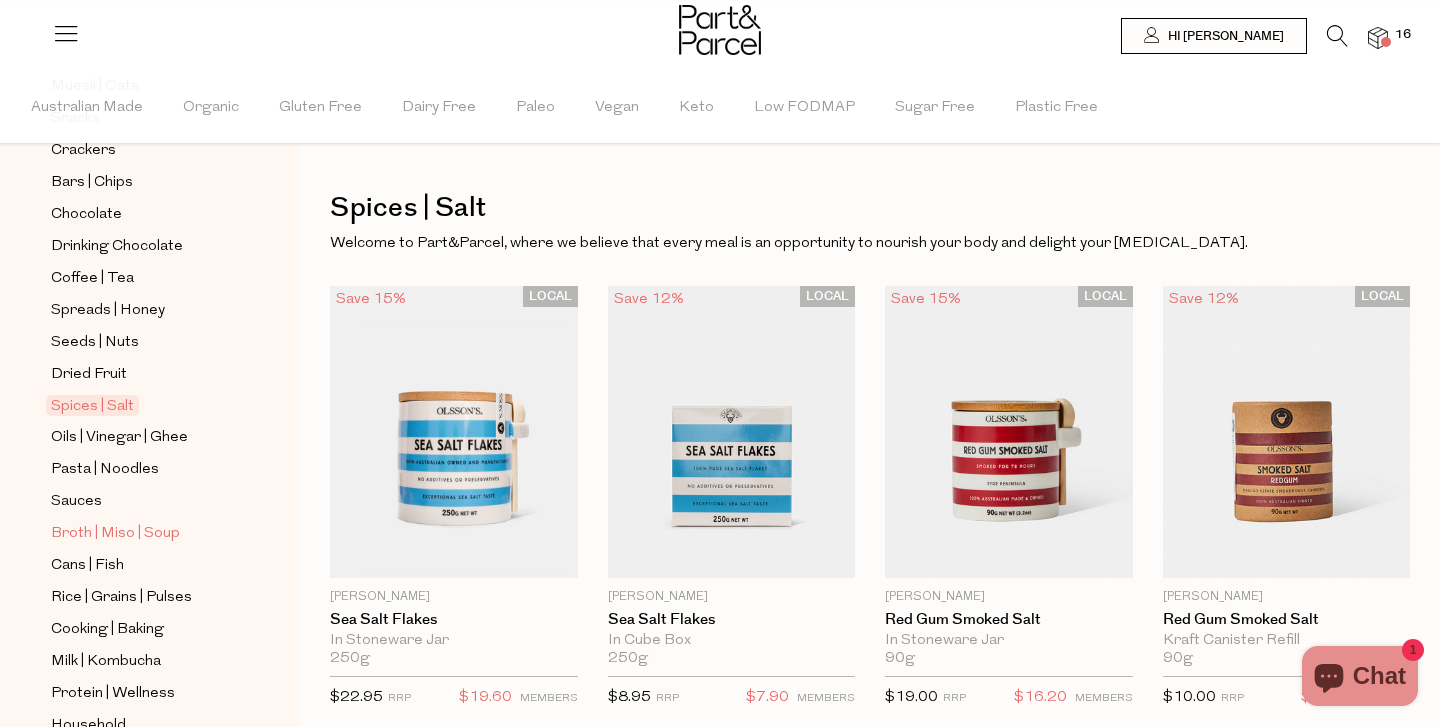 click on "Broth | Miso | Soup" at bounding box center [115, 534] 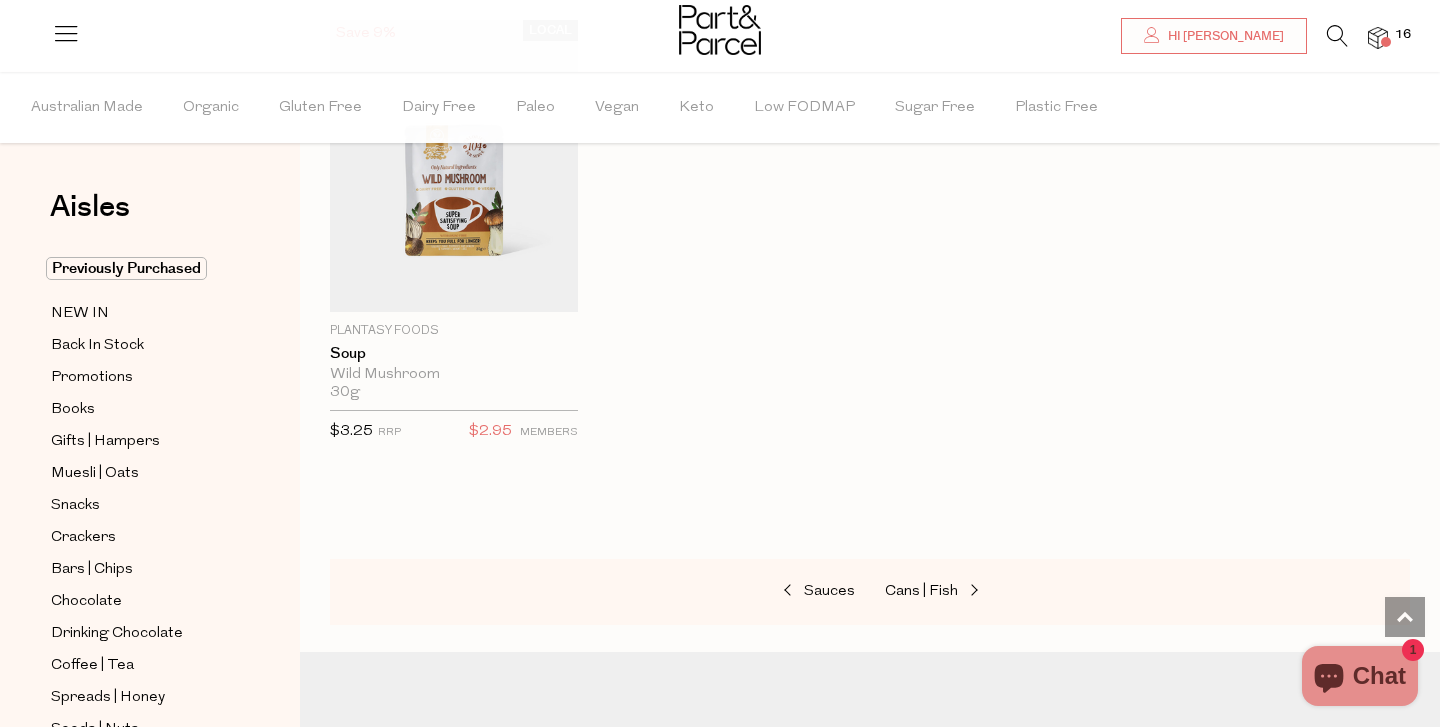 scroll, scrollTop: 3954, scrollLeft: 0, axis: vertical 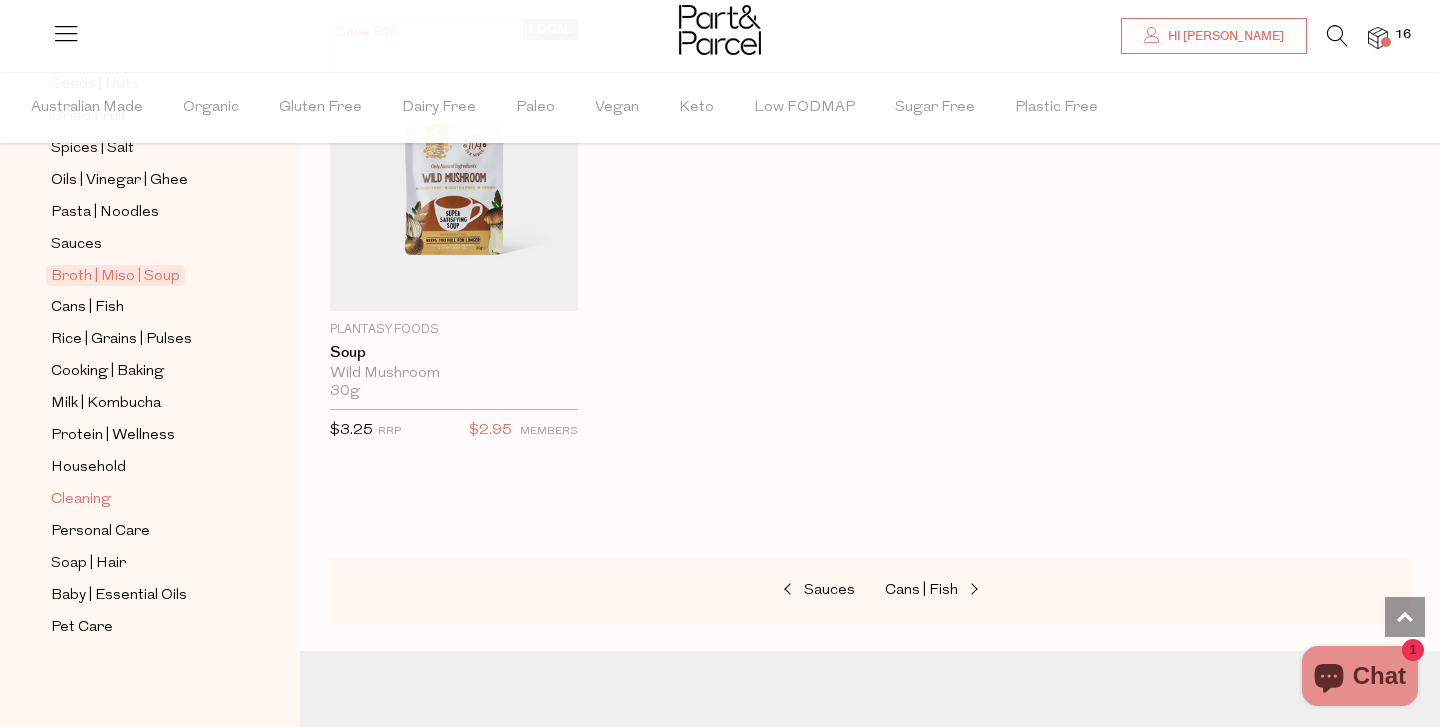 click on "Cleaning" at bounding box center [81, 500] 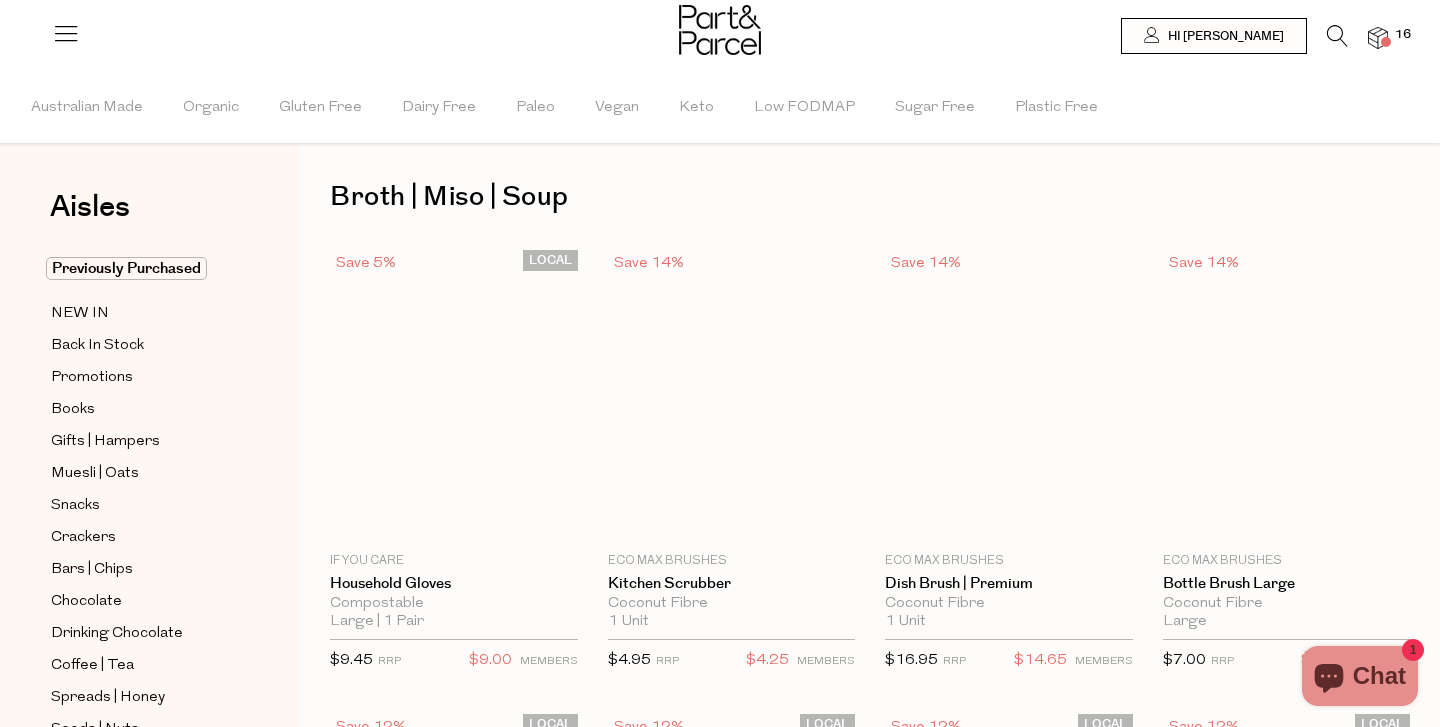 scroll, scrollTop: 0, scrollLeft: 0, axis: both 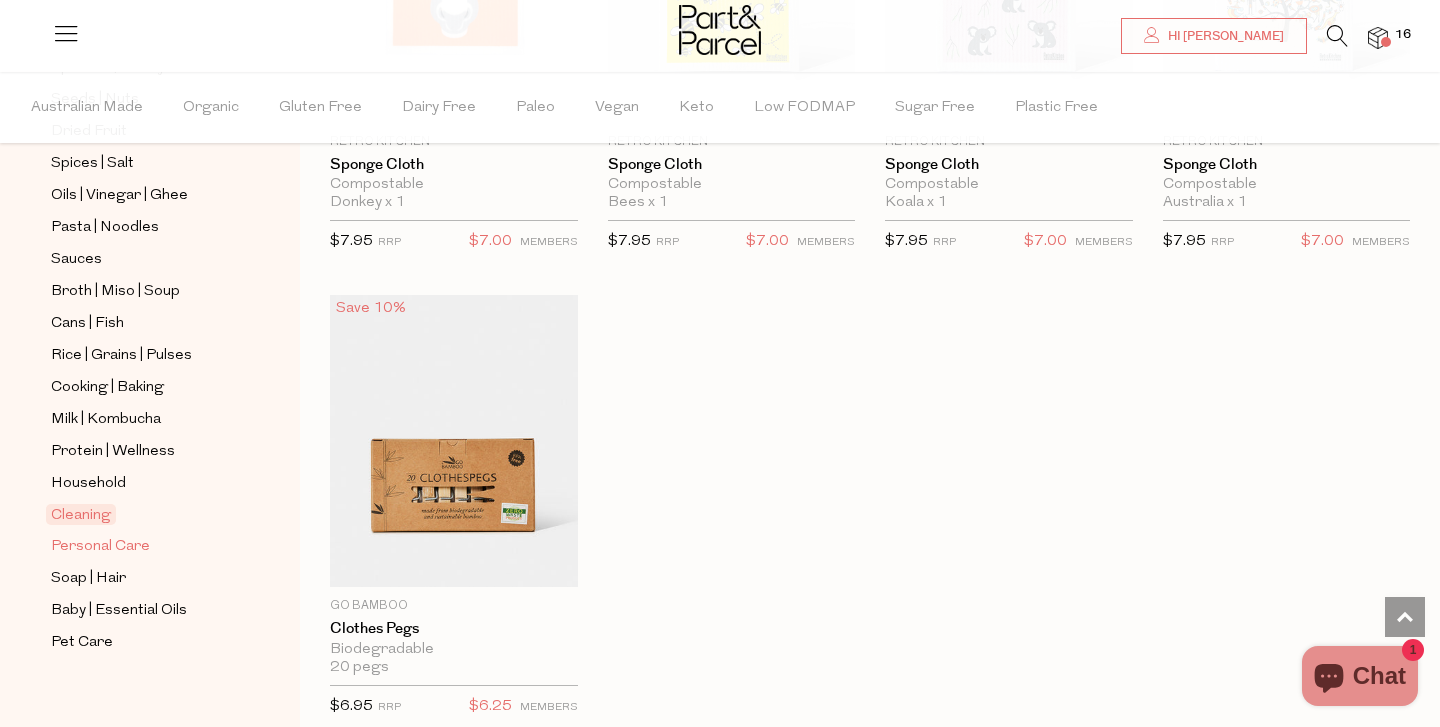 click on "Personal Care" at bounding box center (100, 547) 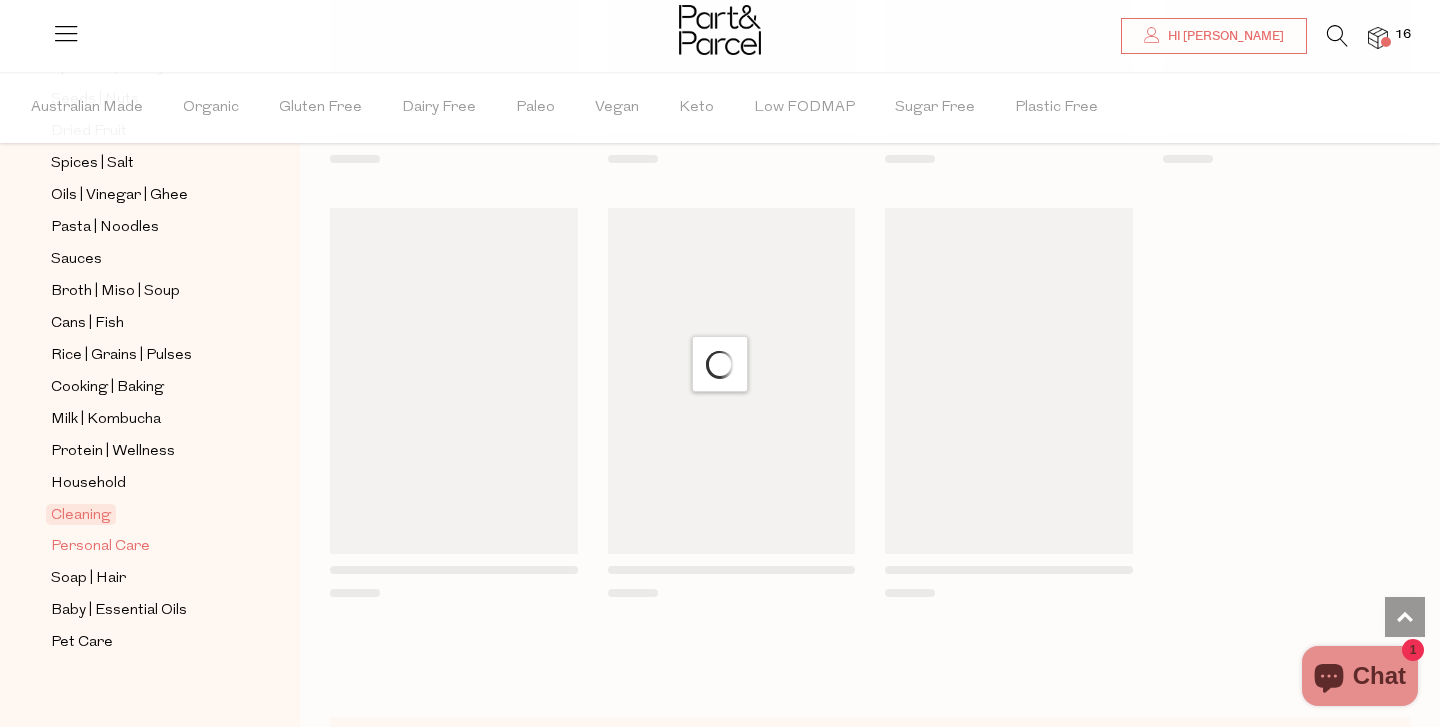 scroll, scrollTop: 0, scrollLeft: 0, axis: both 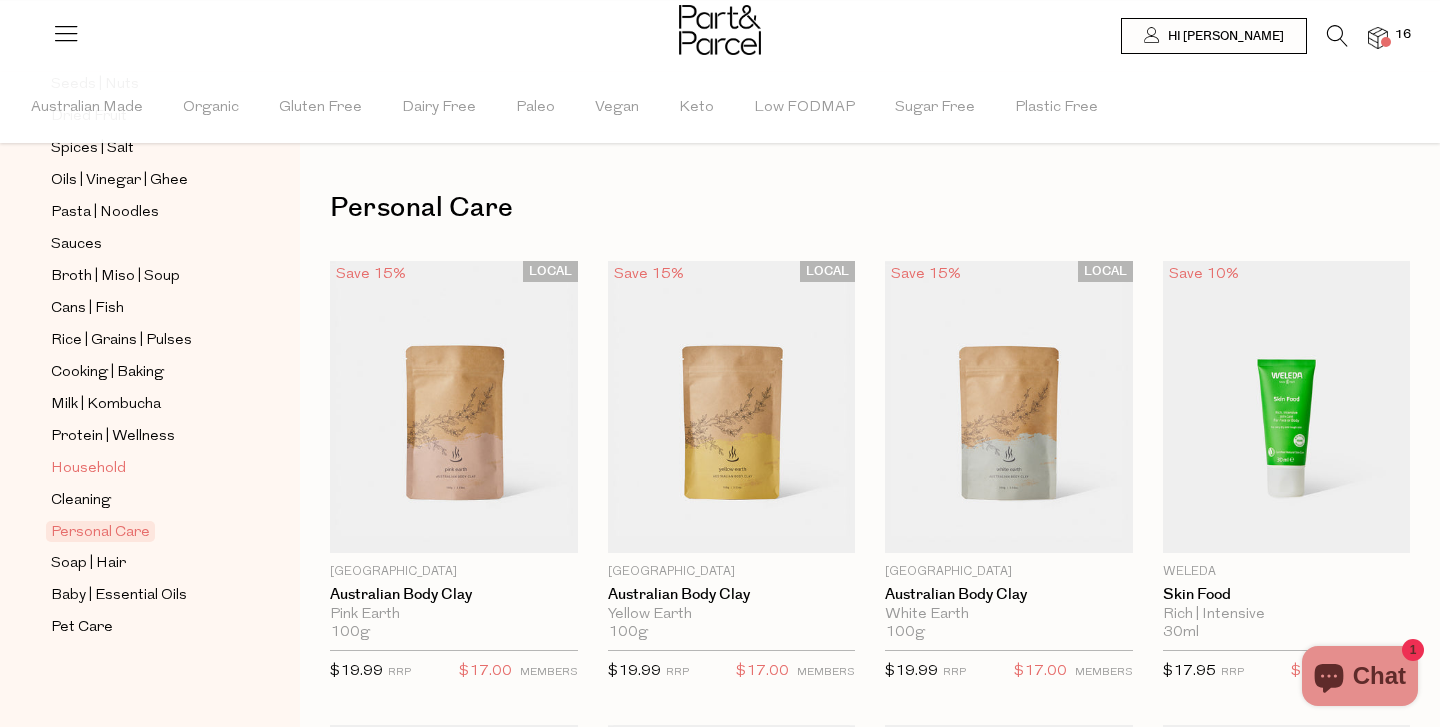 click on "Household" at bounding box center [88, 469] 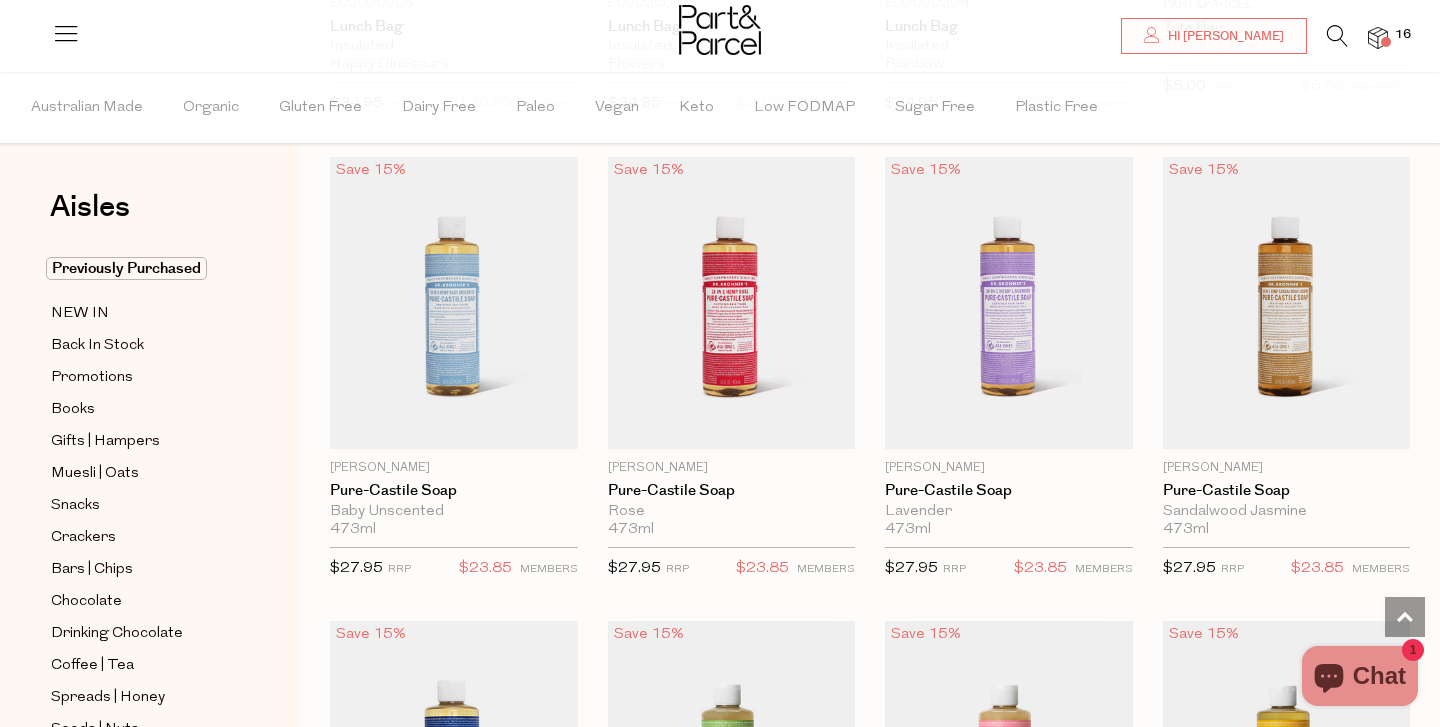 scroll, scrollTop: 1487, scrollLeft: 0, axis: vertical 